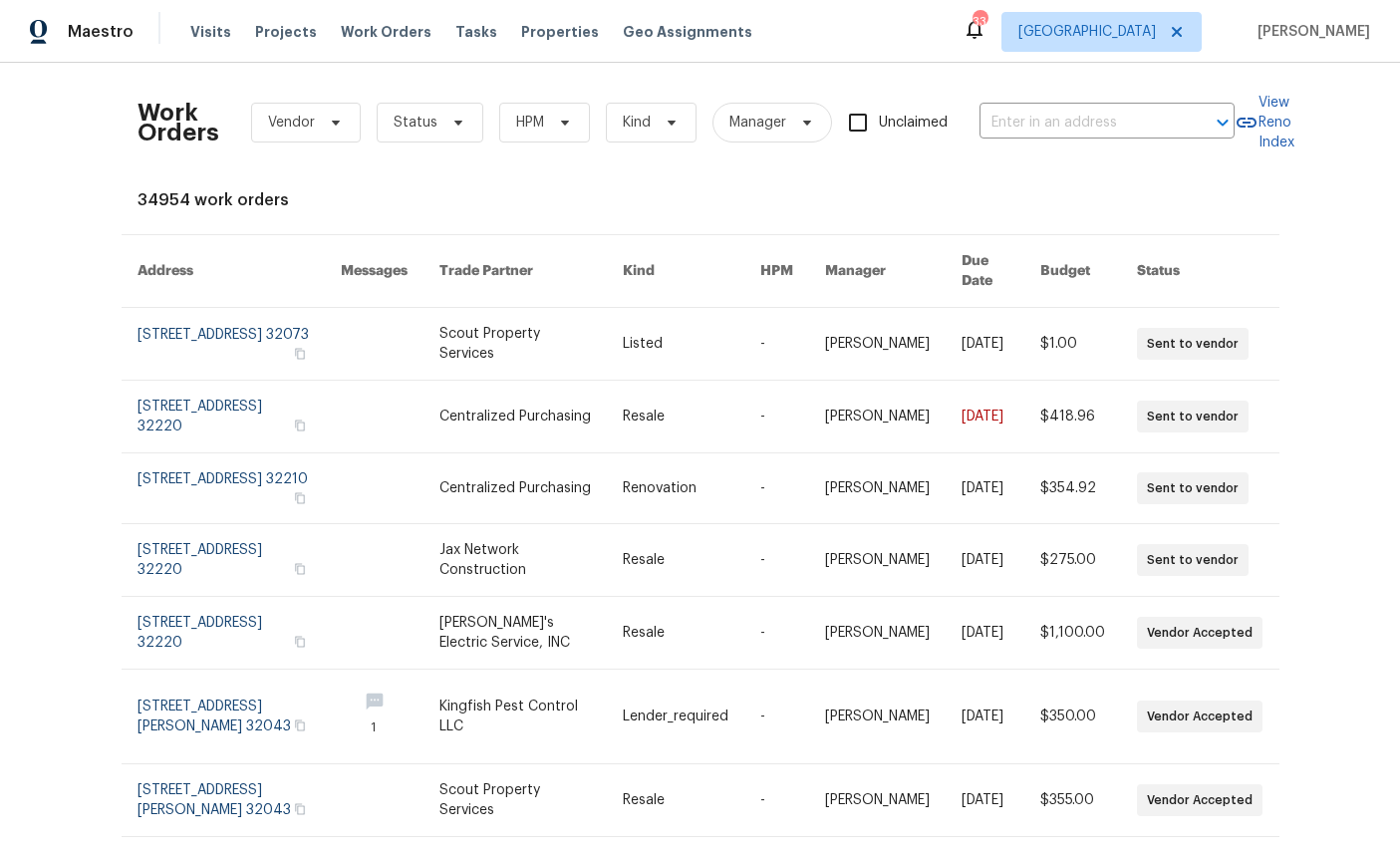 scroll, scrollTop: 0, scrollLeft: 0, axis: both 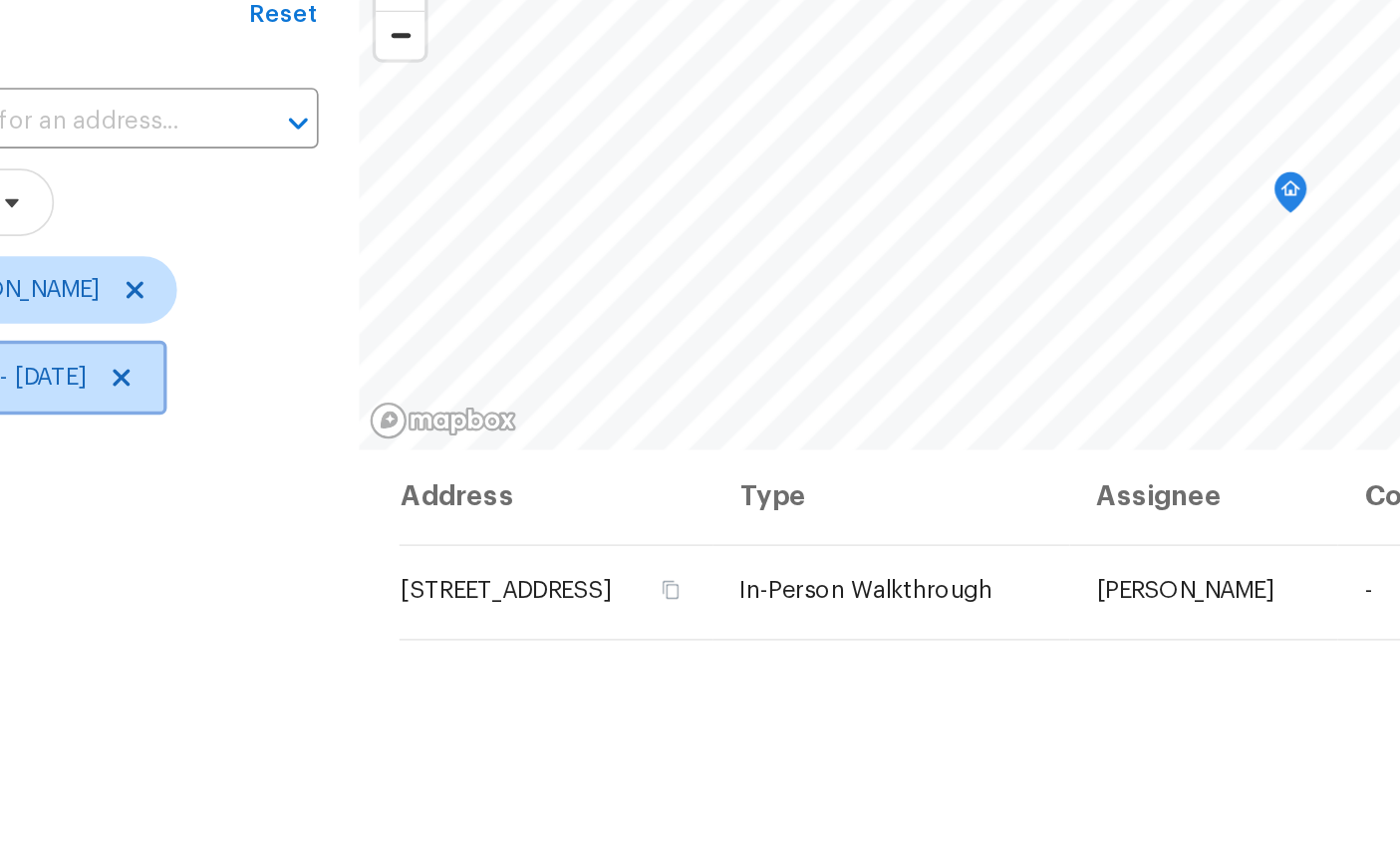 click on "Mon, Jul 07 - Thu, Jul 10" at bounding box center [89, 379] 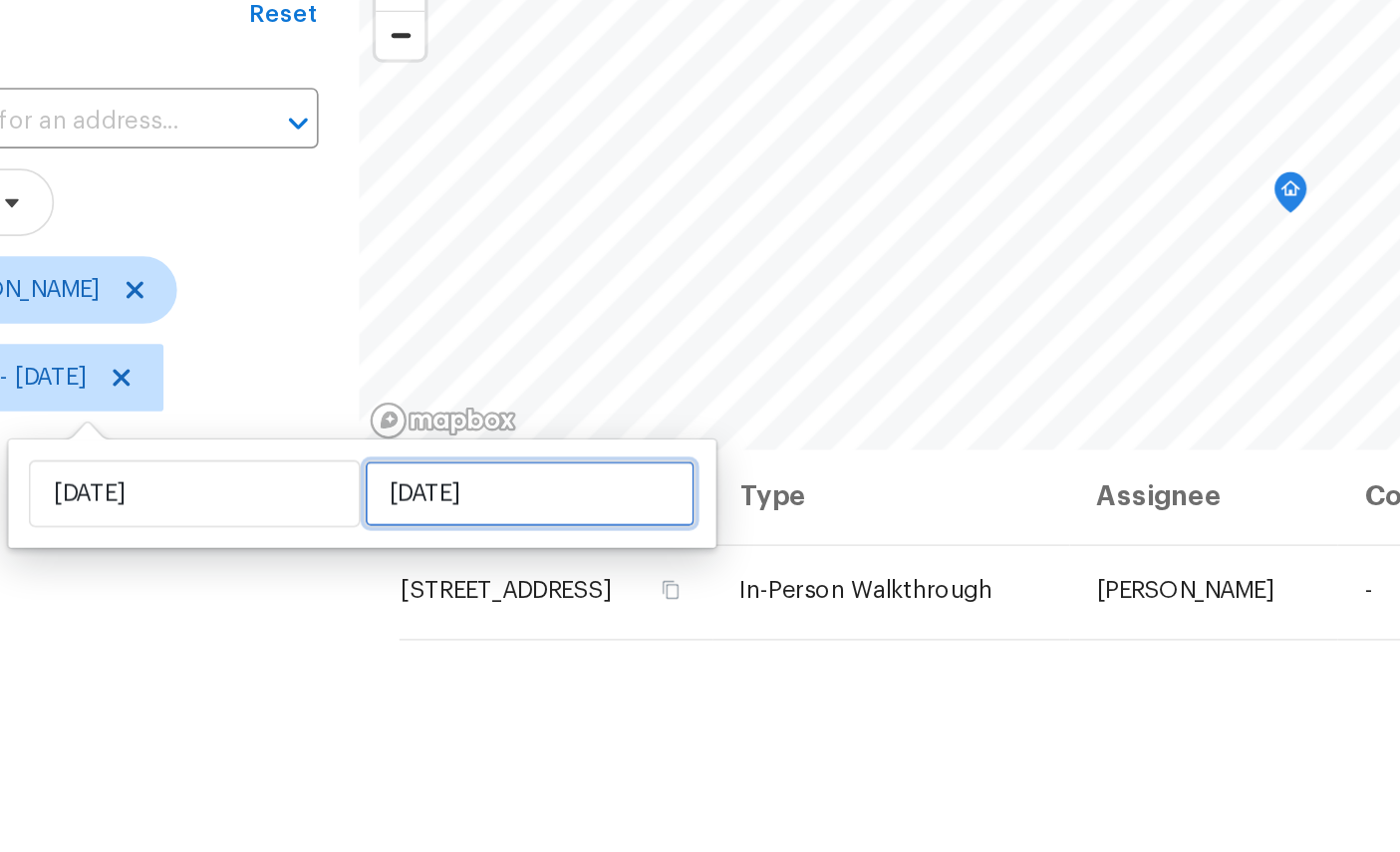 click on "Thu, Jul 10" at bounding box center [400, 447] 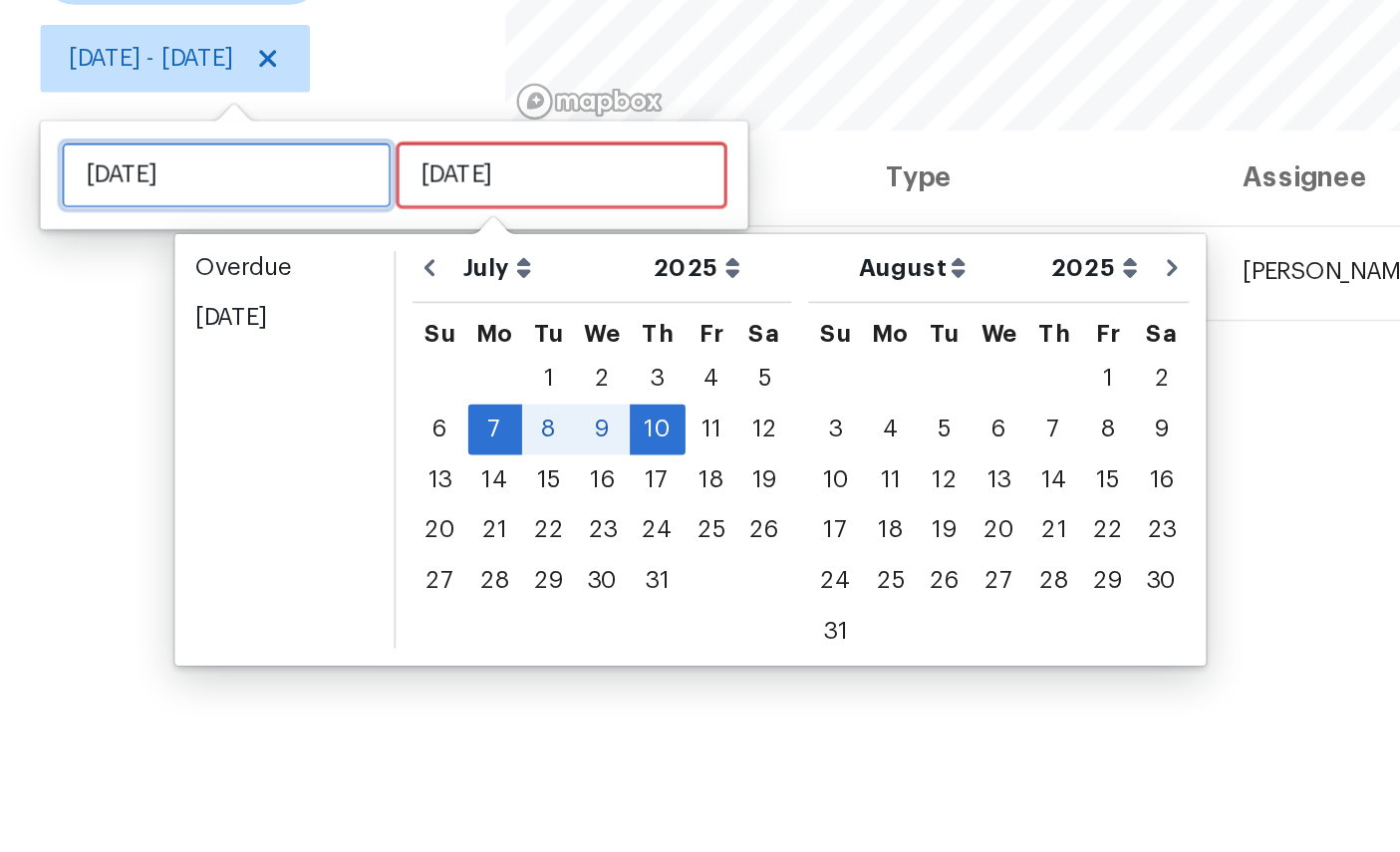click on "Mon, Jul 07" at bounding box center [134, 447] 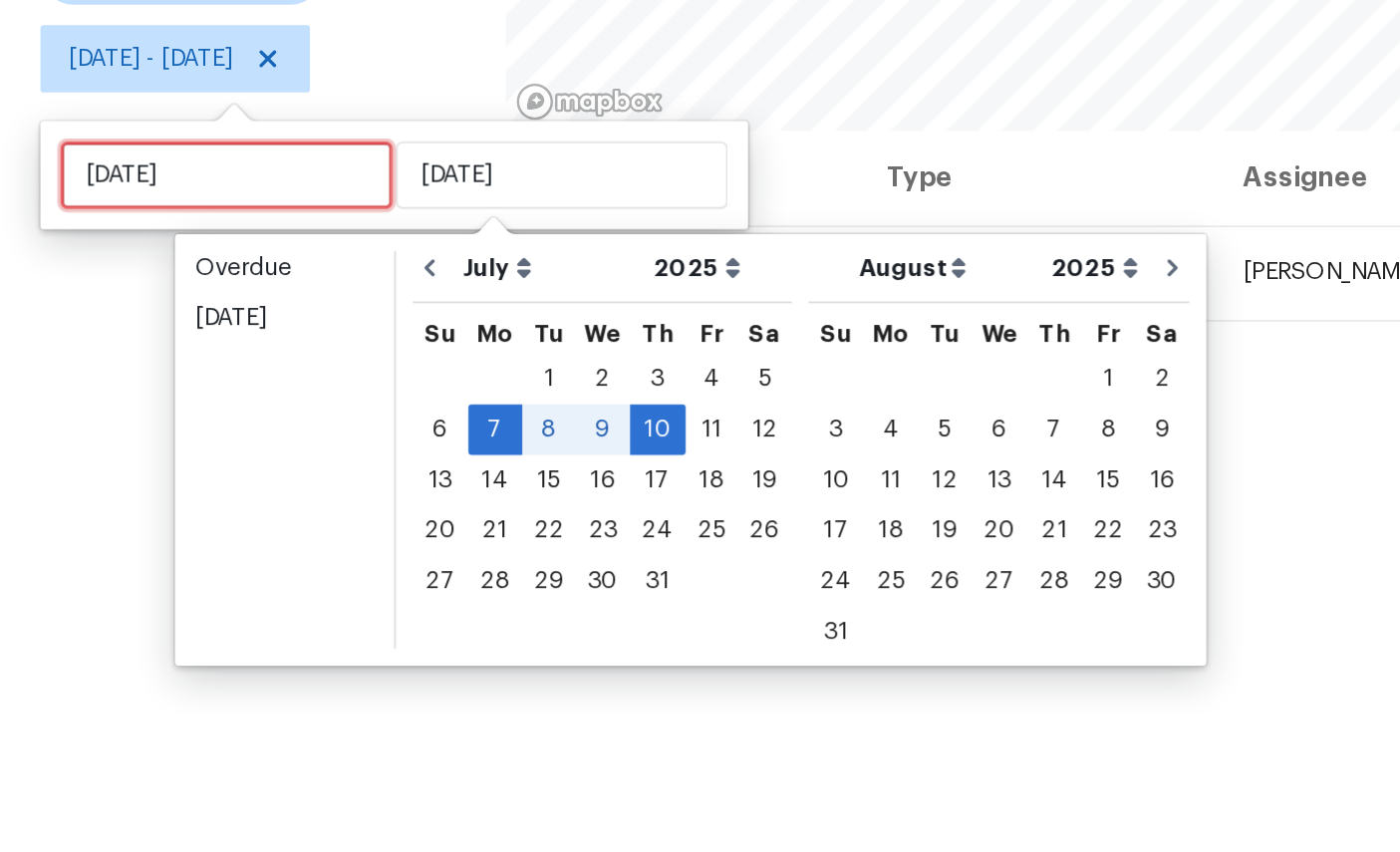 type on "Fri, Jul 11" 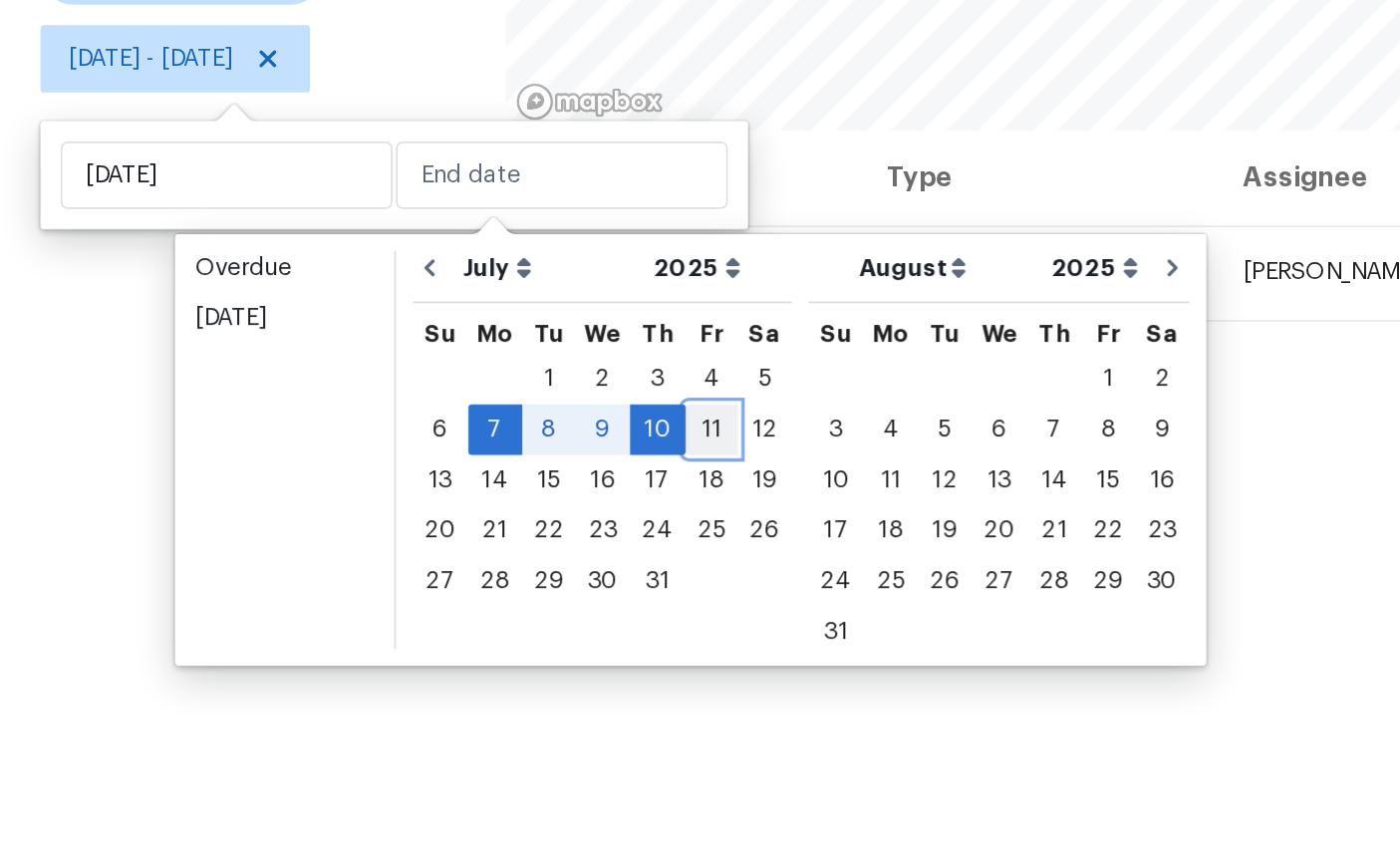 click on "11" at bounding box center (420, 598) 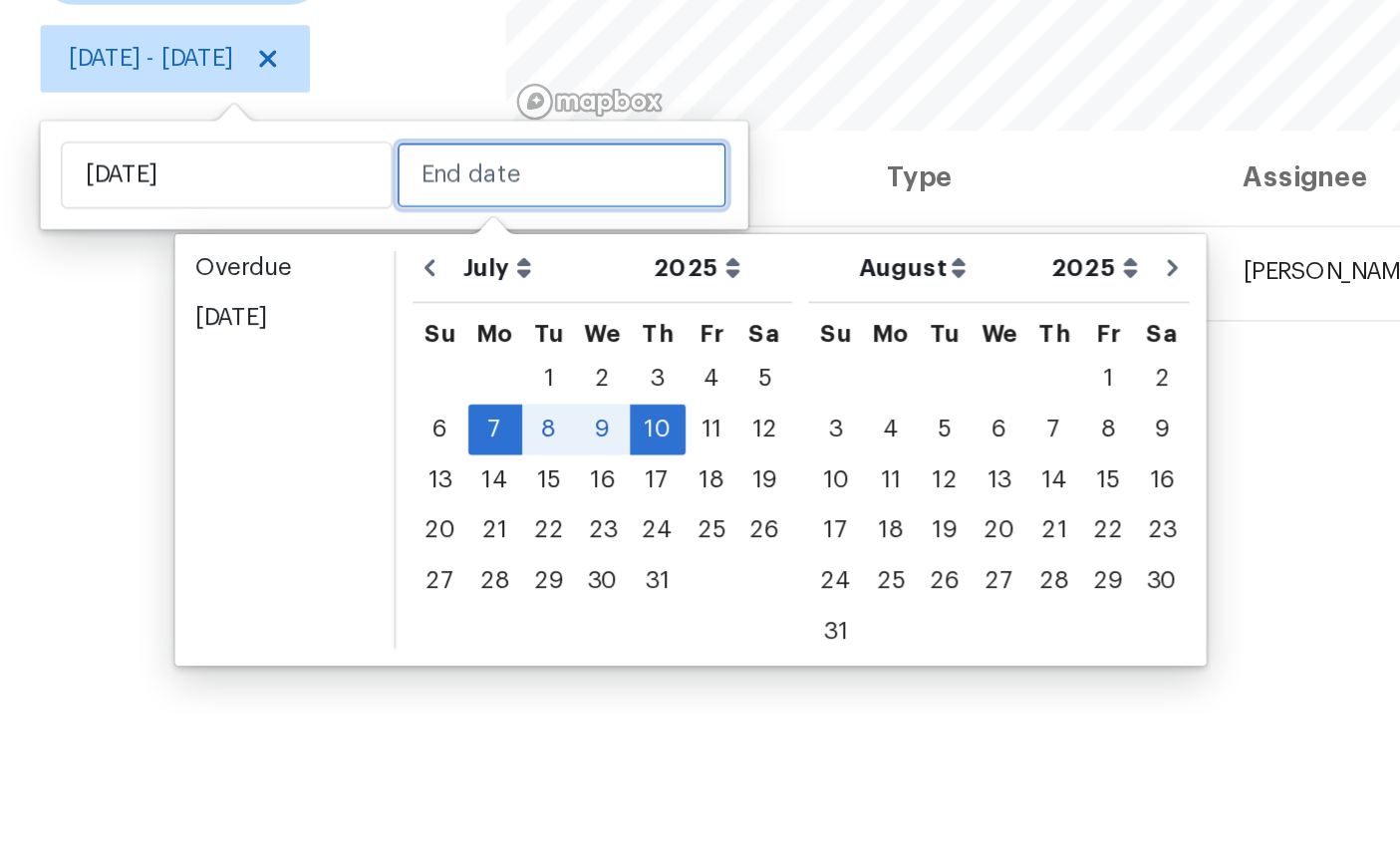 type on "Fri, Jul 11" 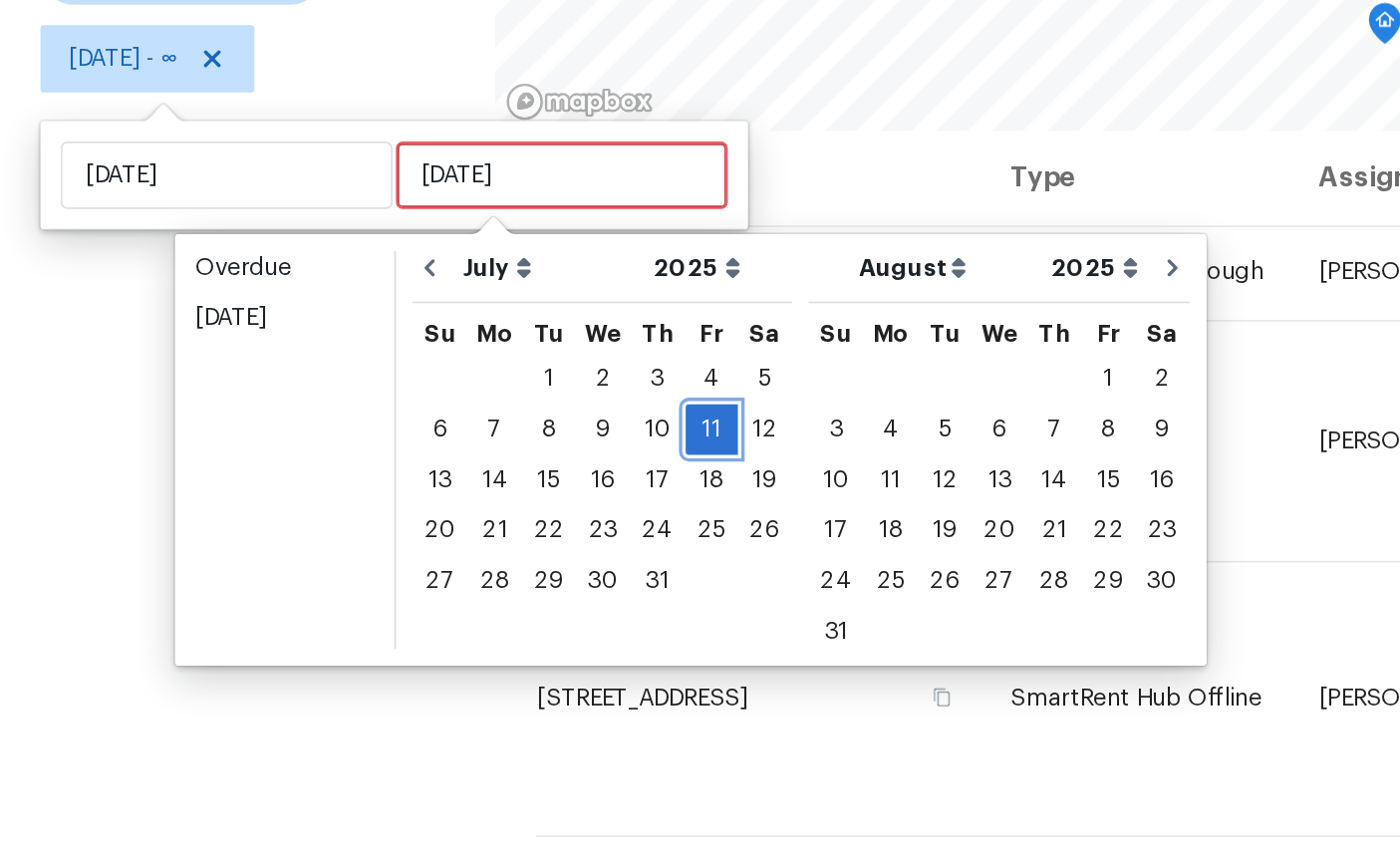 click on "11" at bounding box center [420, 598] 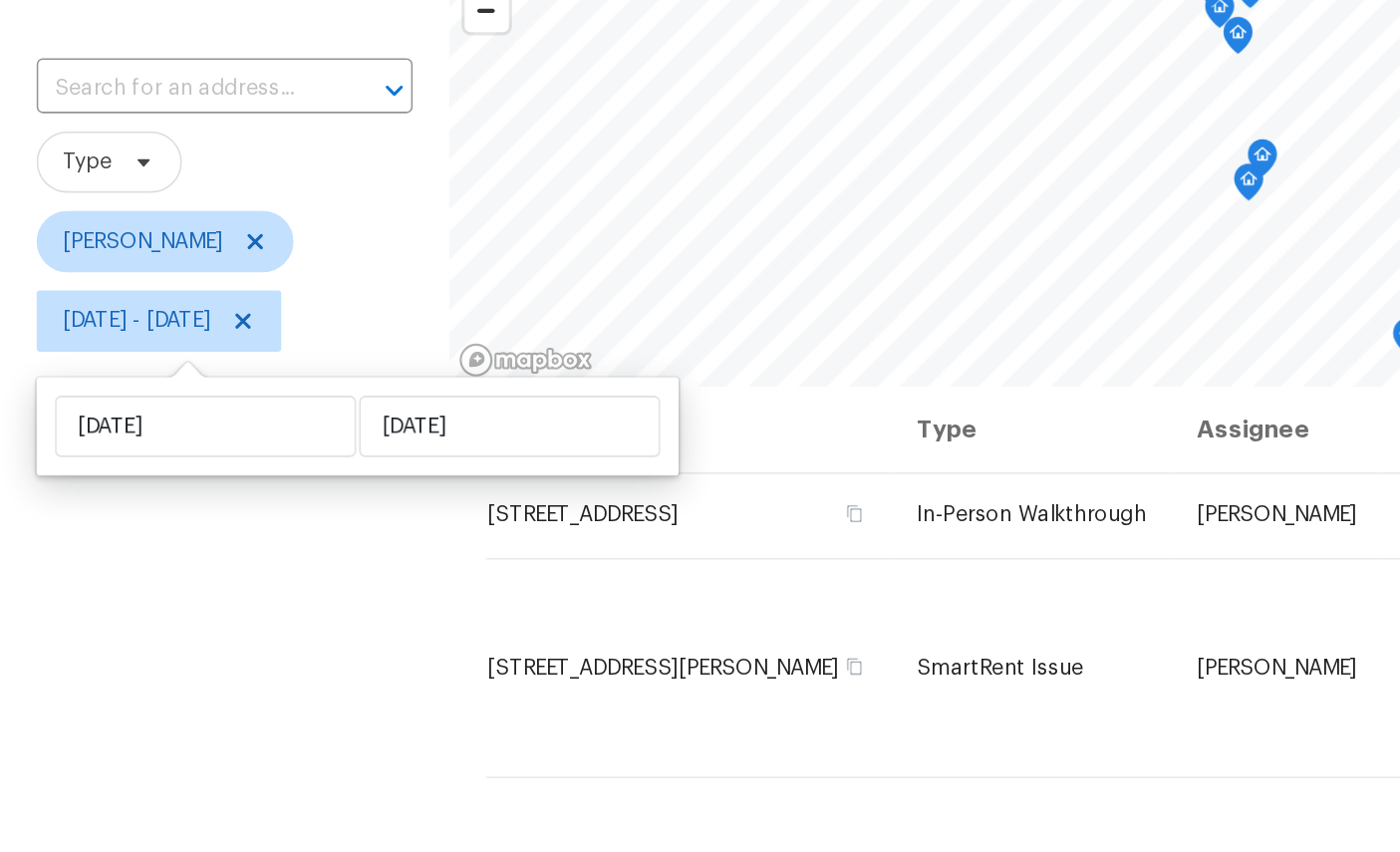 click on "Filters Reset ​ Type William Sparks Fri, Jul 11 - Fri, Jul 11" at bounding box center [146, 613] 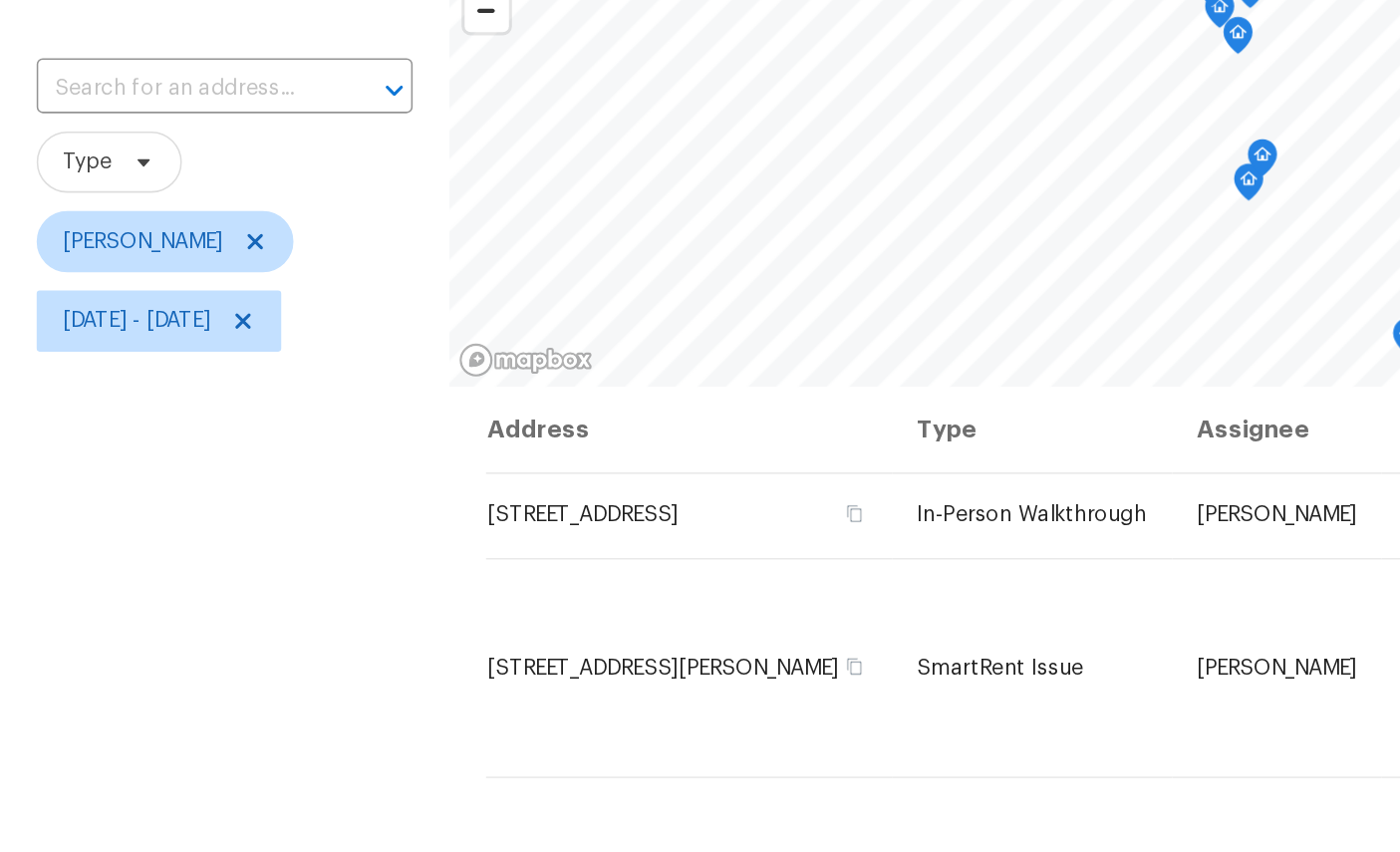 click on "Filters Reset ​ Type William Sparks Fri, Jul 11 - Fri, Jul 11" at bounding box center [146, 613] 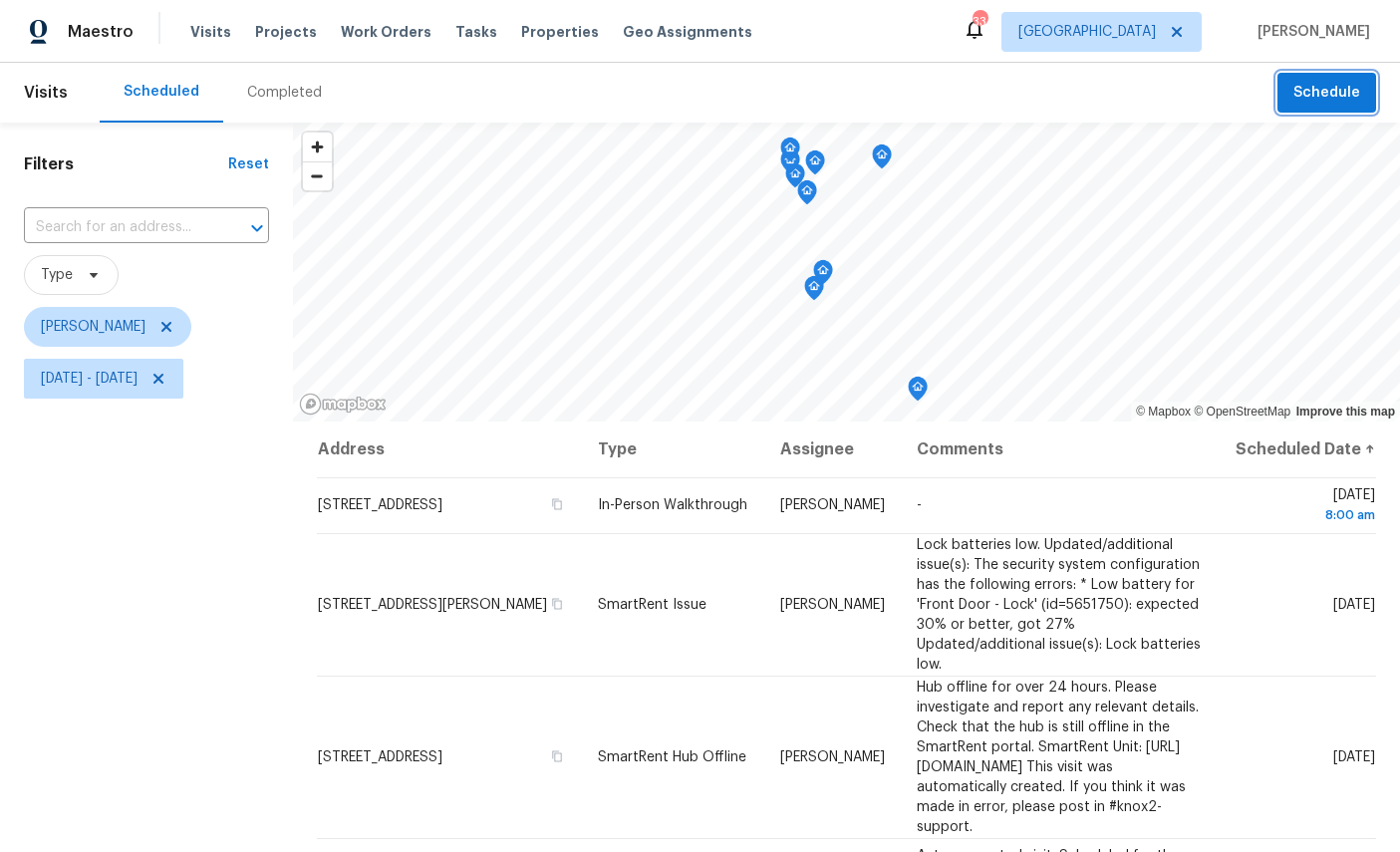 click on "Schedule" at bounding box center [1326, 93] 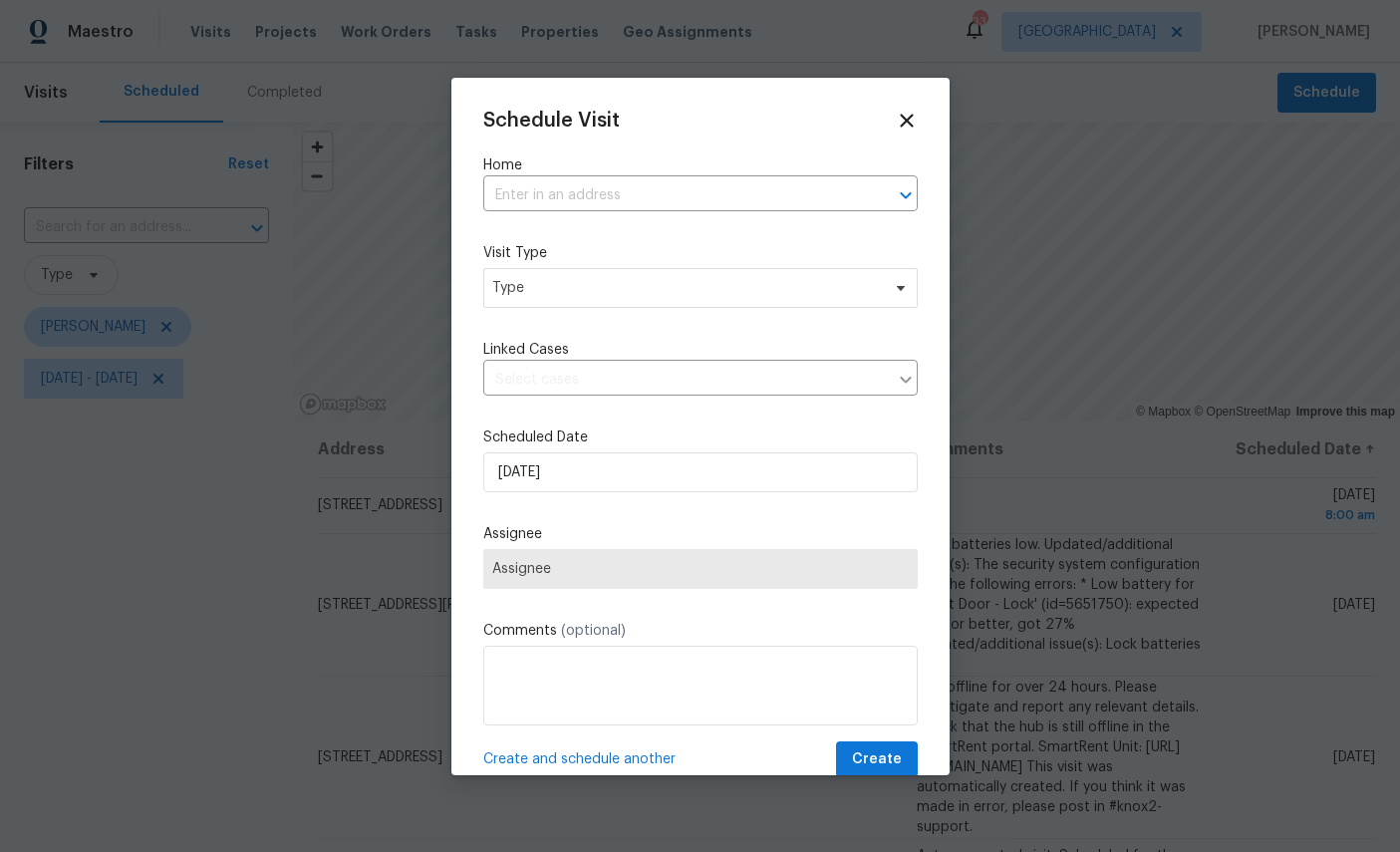 click at bounding box center [673, 195] 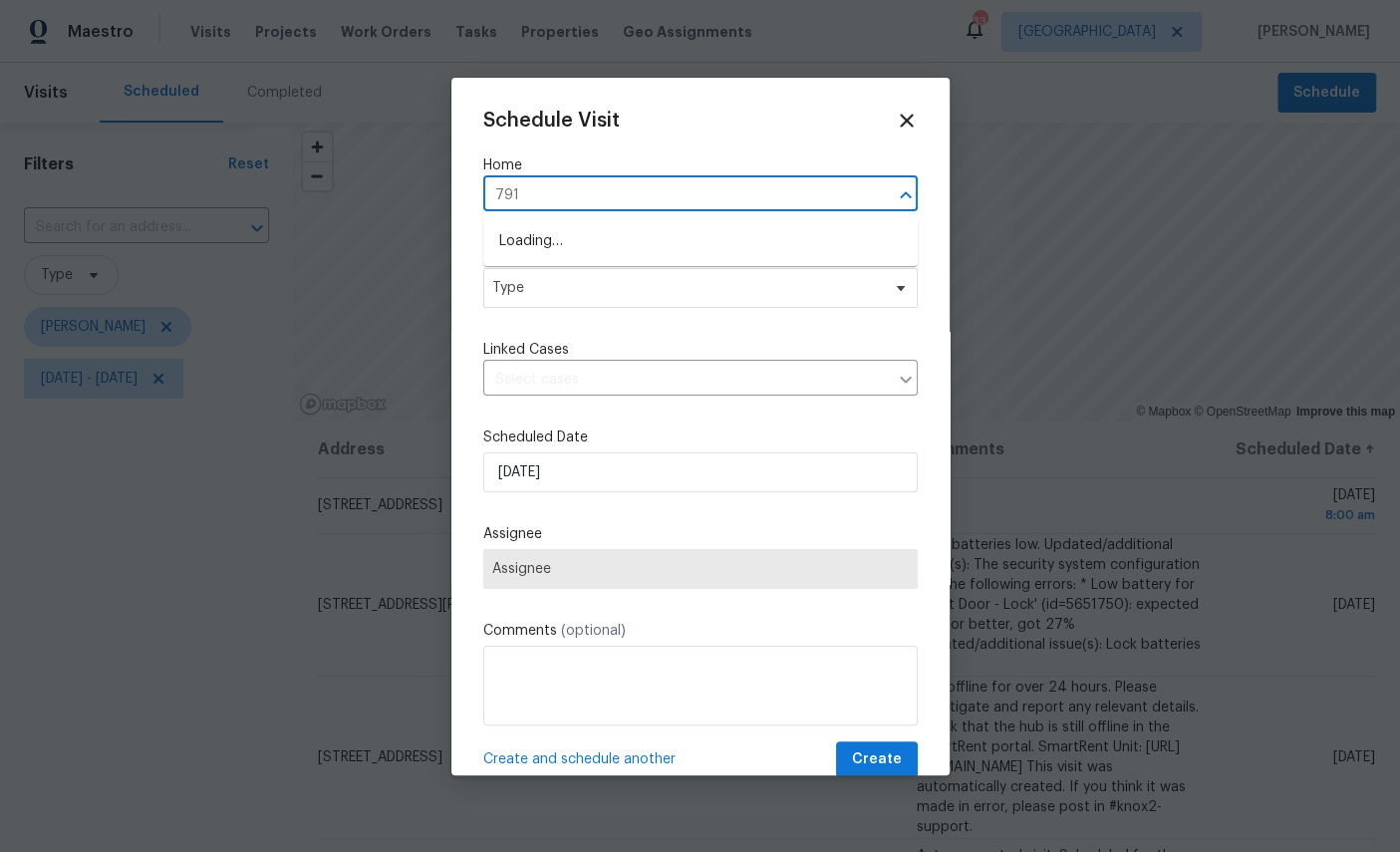 type on "7910" 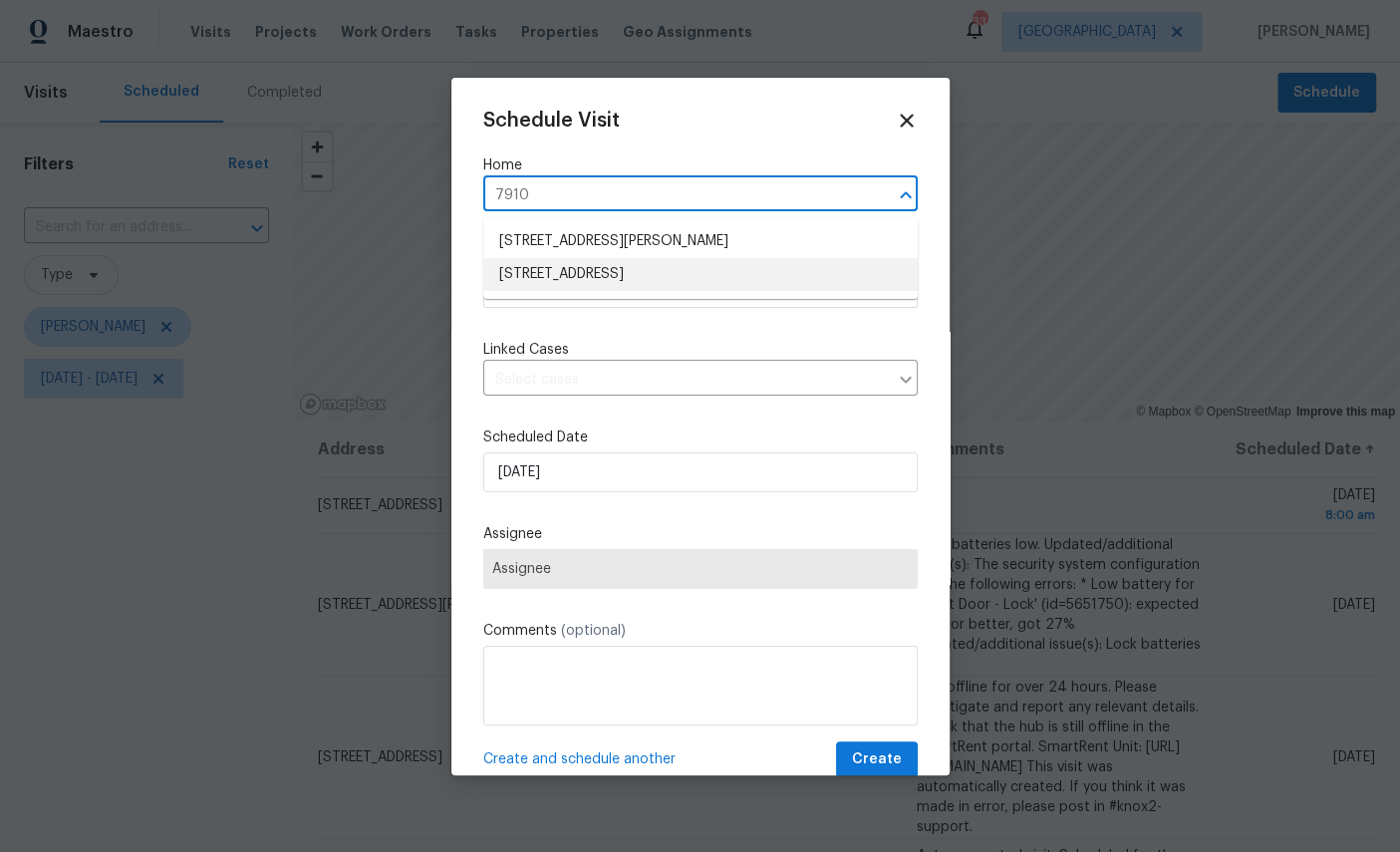click on "7910 Praver Dr W, Jacksonville, FL 32217" at bounding box center [700, 274] 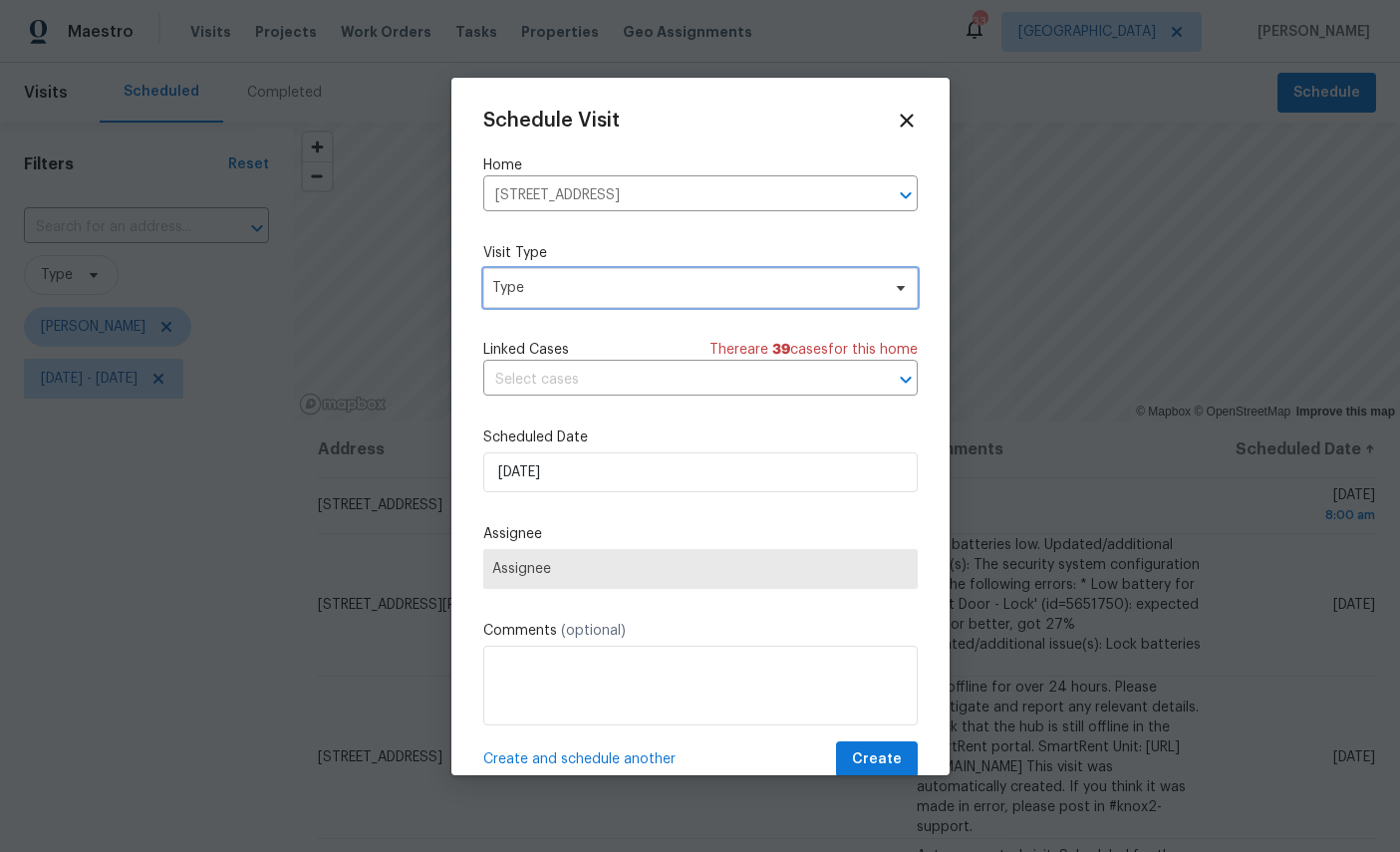 click on "Type" at bounding box center [686, 288] 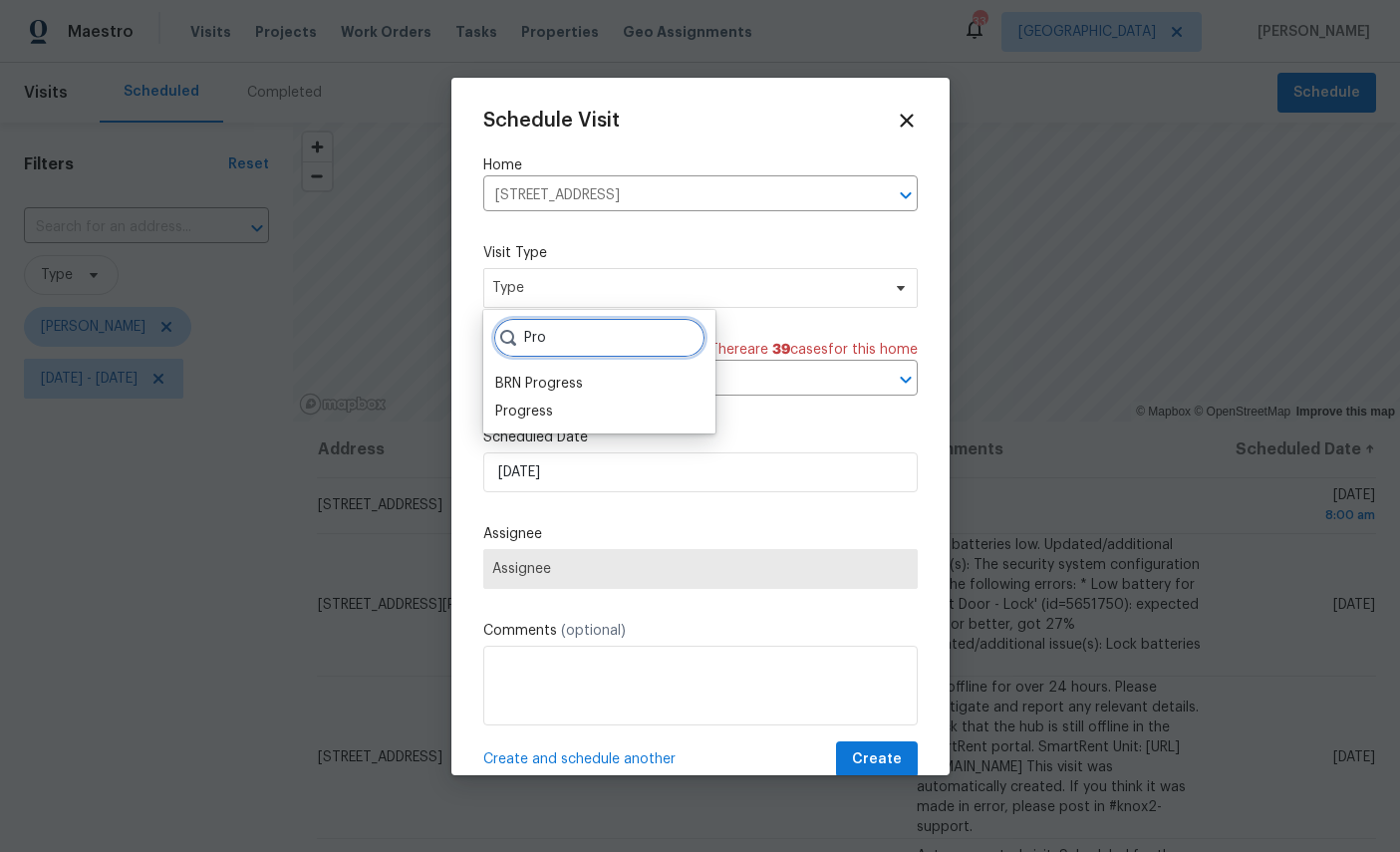 type on "Pro" 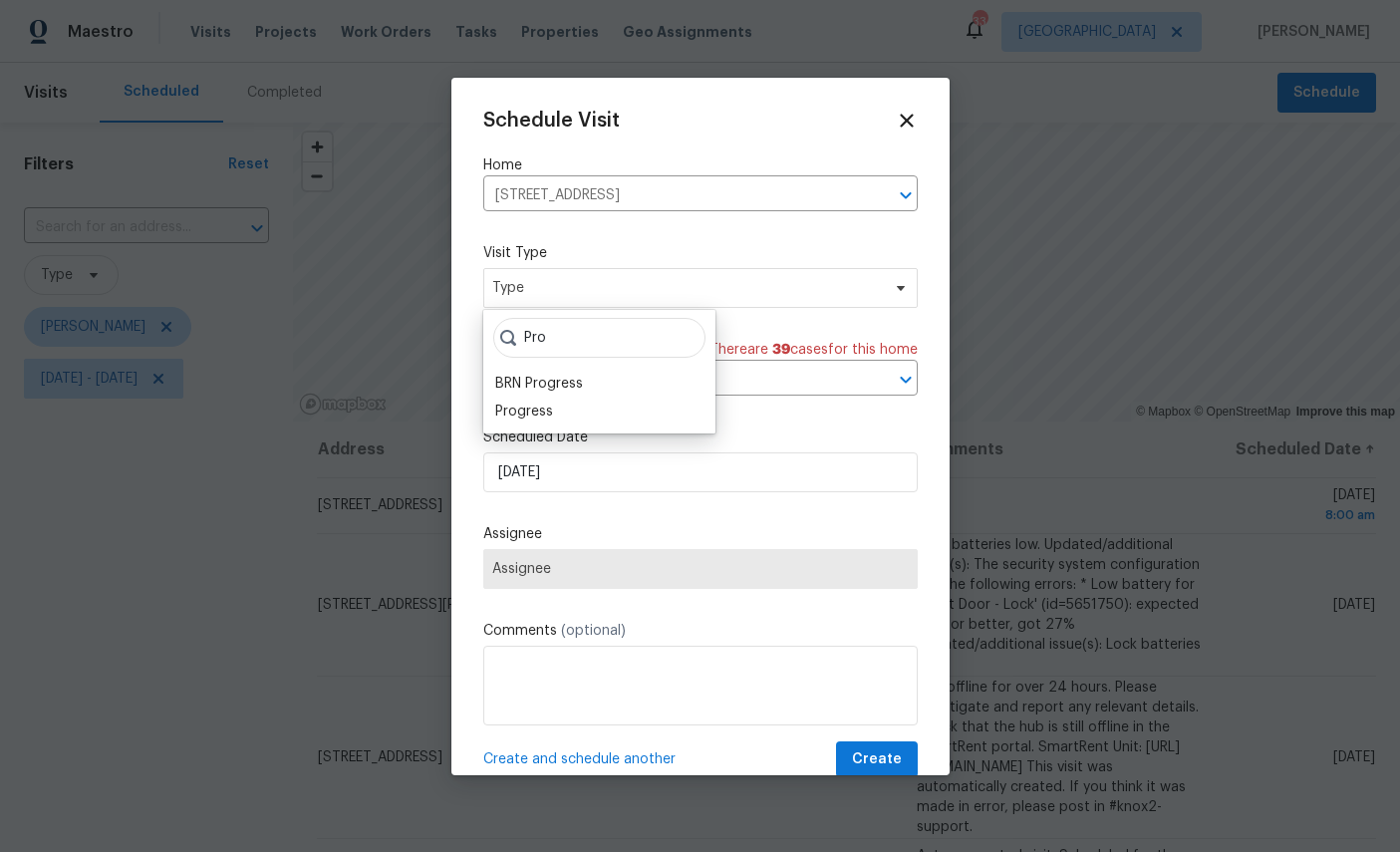 click on "Progress" at bounding box center (524, 412) 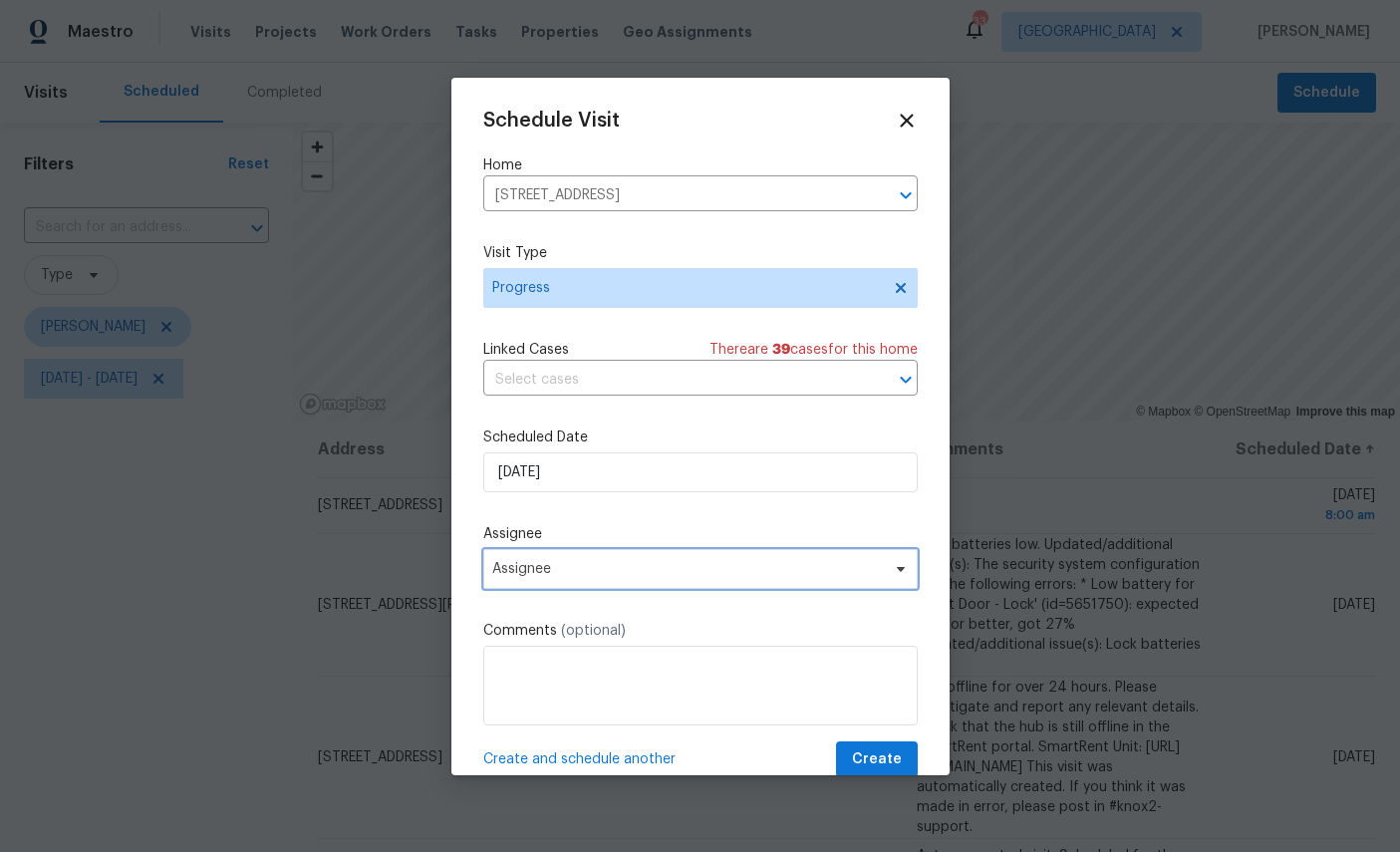 click on "Assignee" at bounding box center (688, 569) 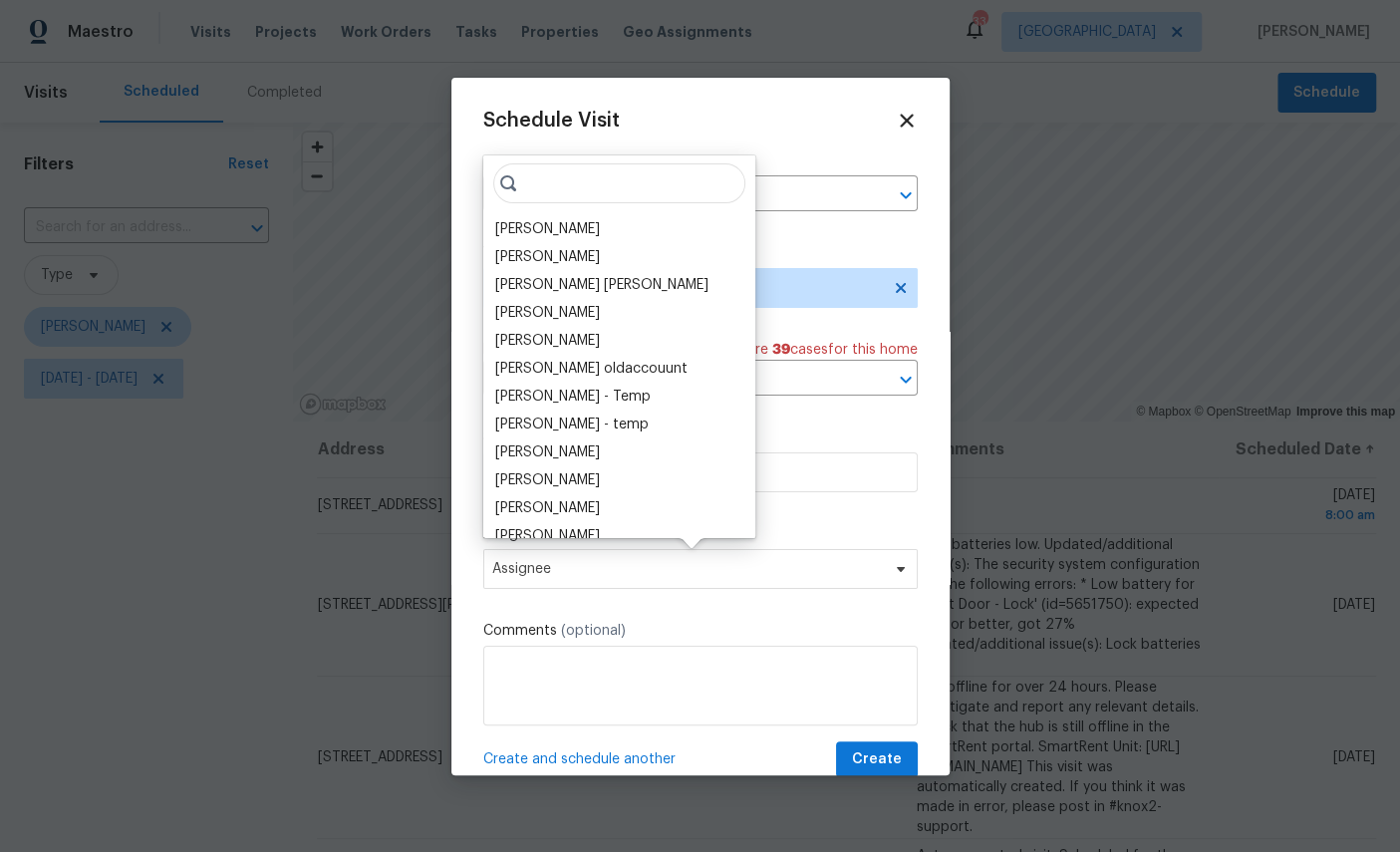 click on "[PERSON_NAME]" at bounding box center (547, 229) 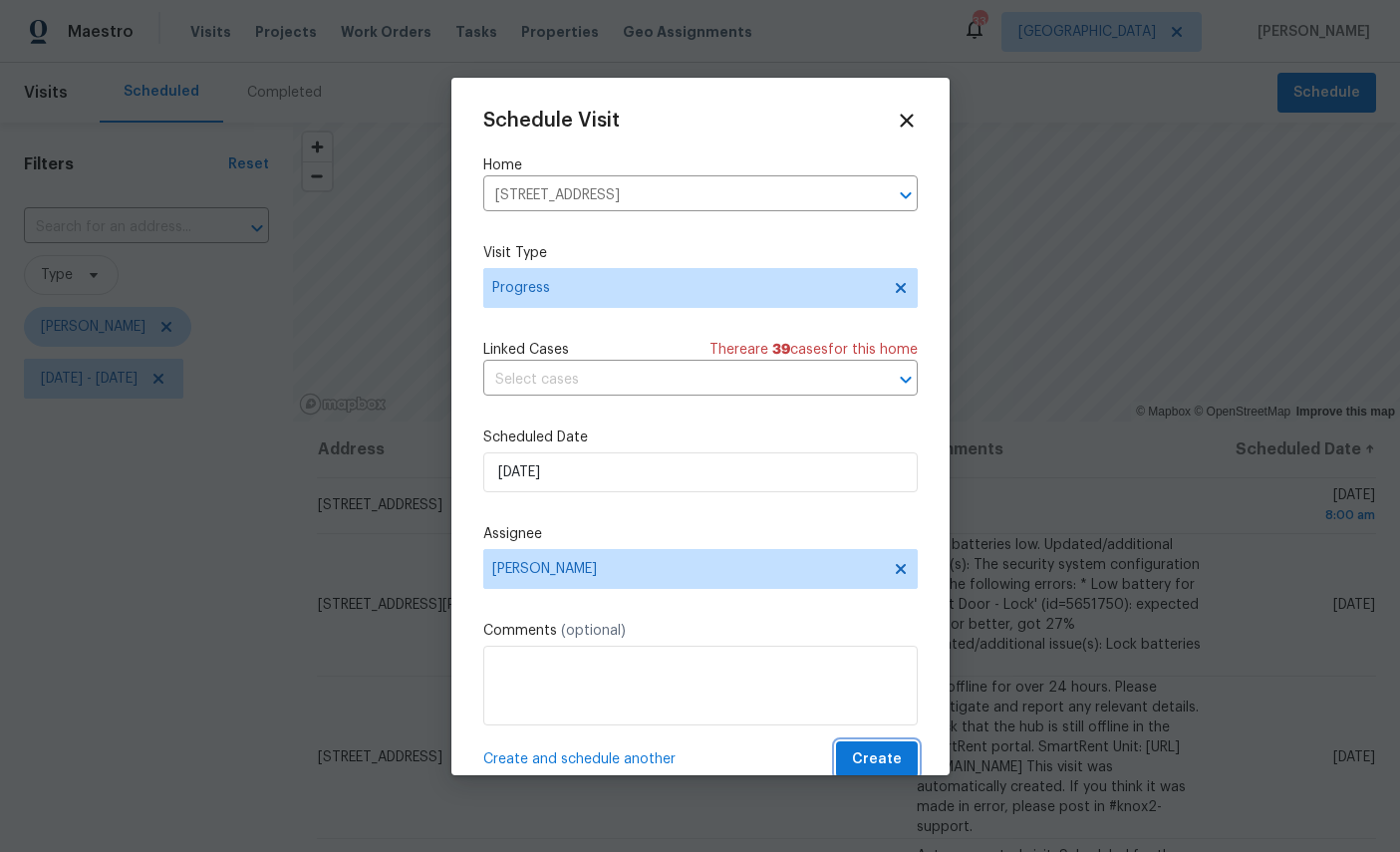 click on "Create" at bounding box center [877, 759] 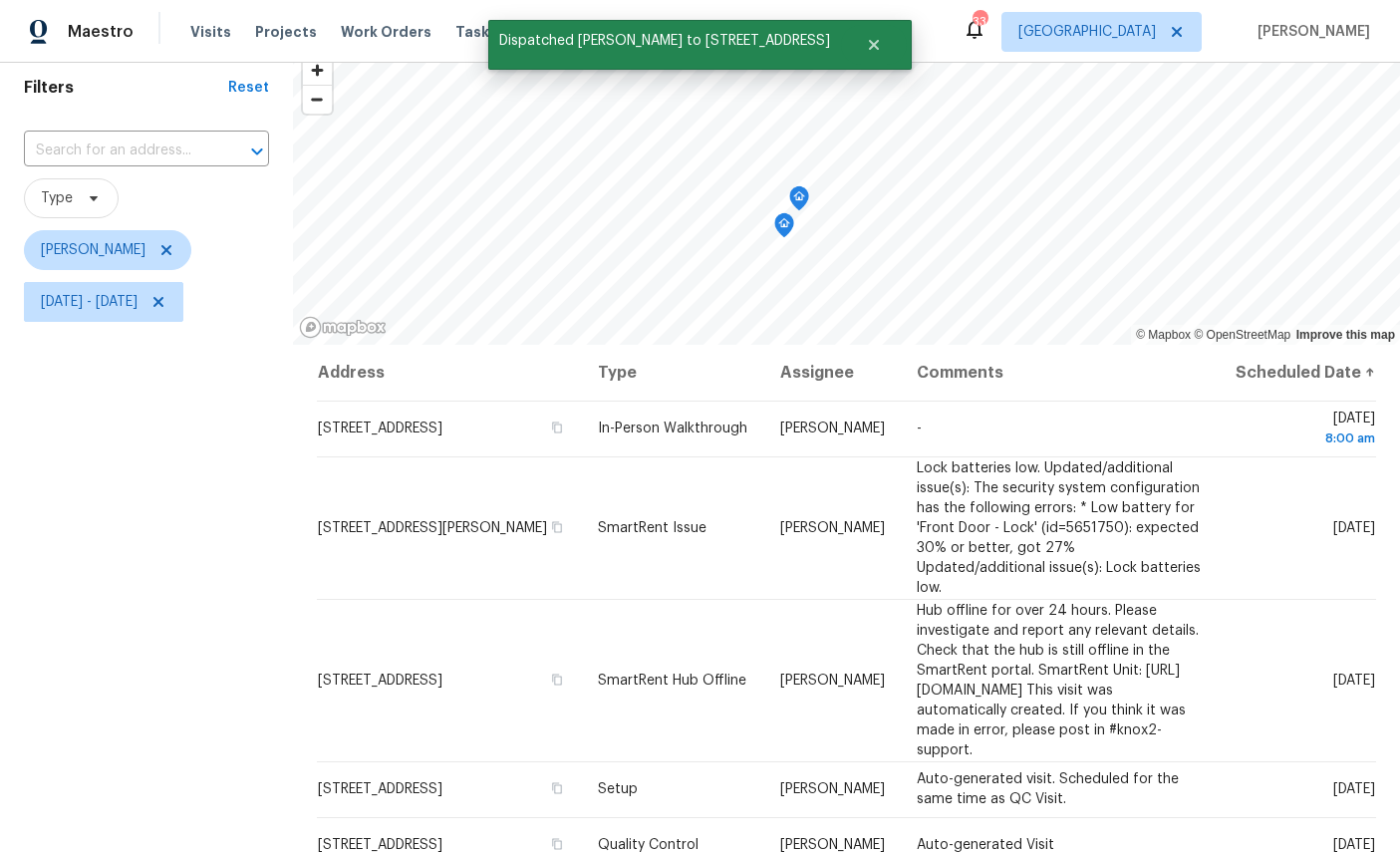 scroll, scrollTop: 117, scrollLeft: 0, axis: vertical 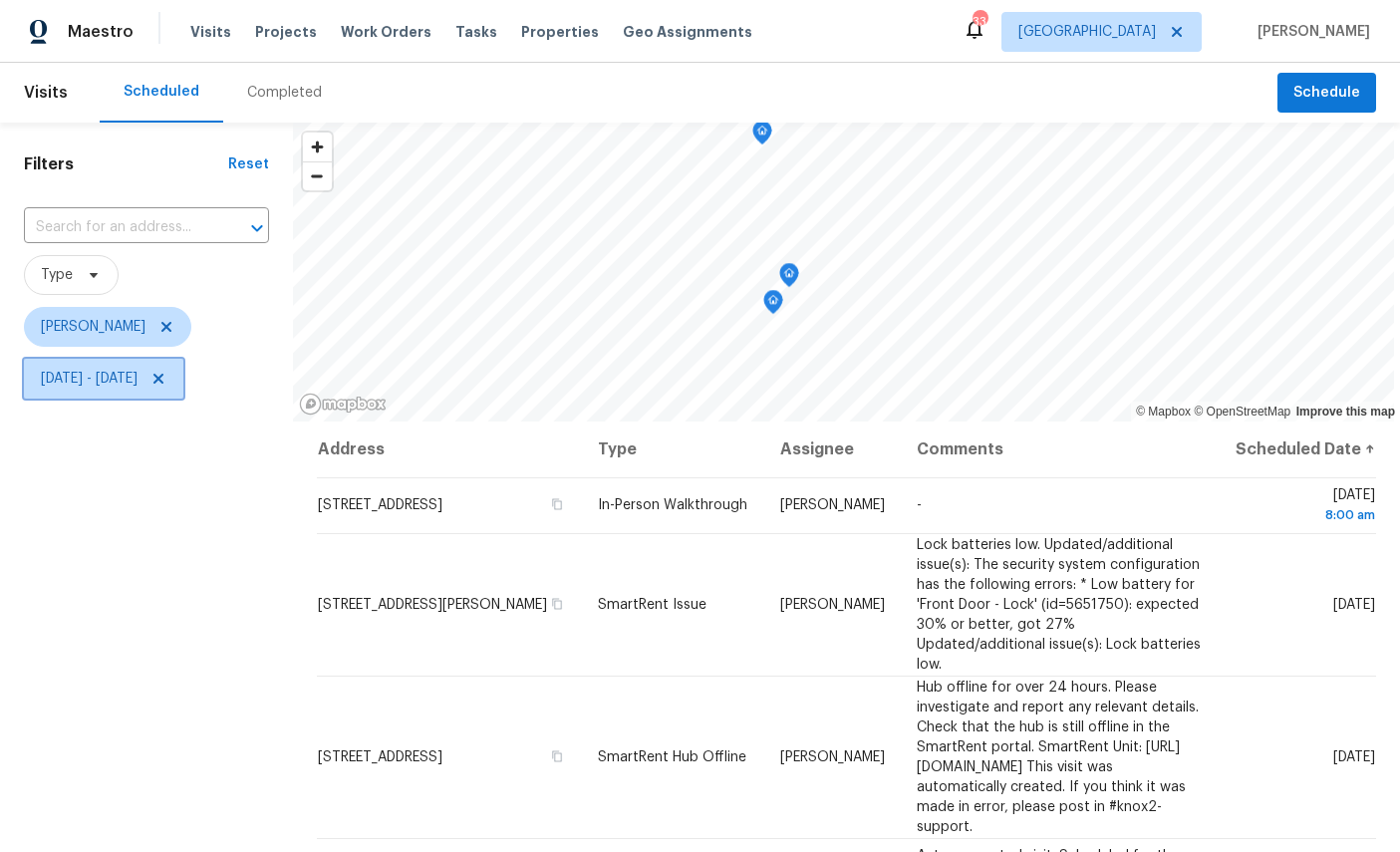 click on "Fri, Jul 11 - Fri, Jul 11" at bounding box center [89, 379] 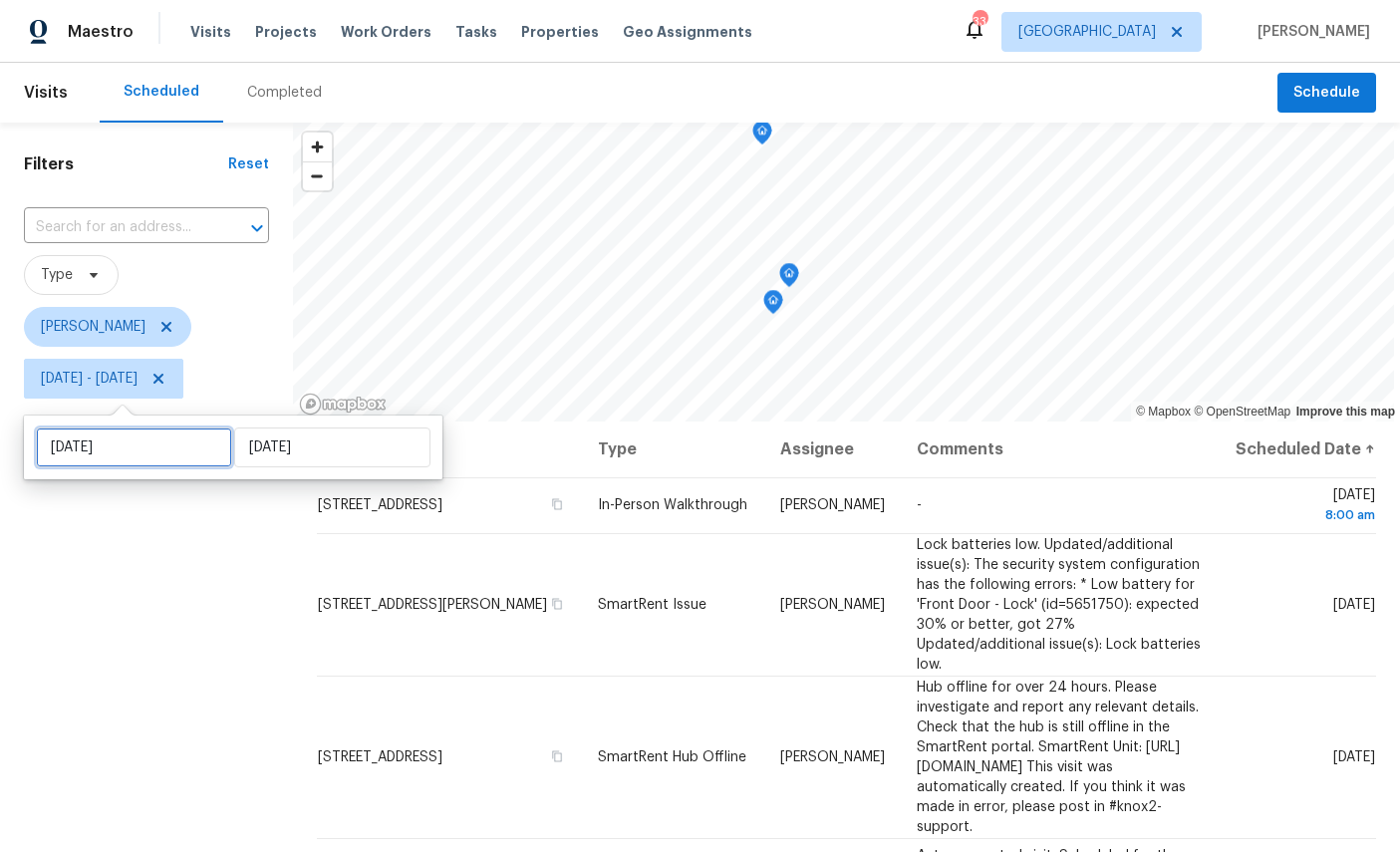 click on "Fri, Jul 11" at bounding box center [134, 447] 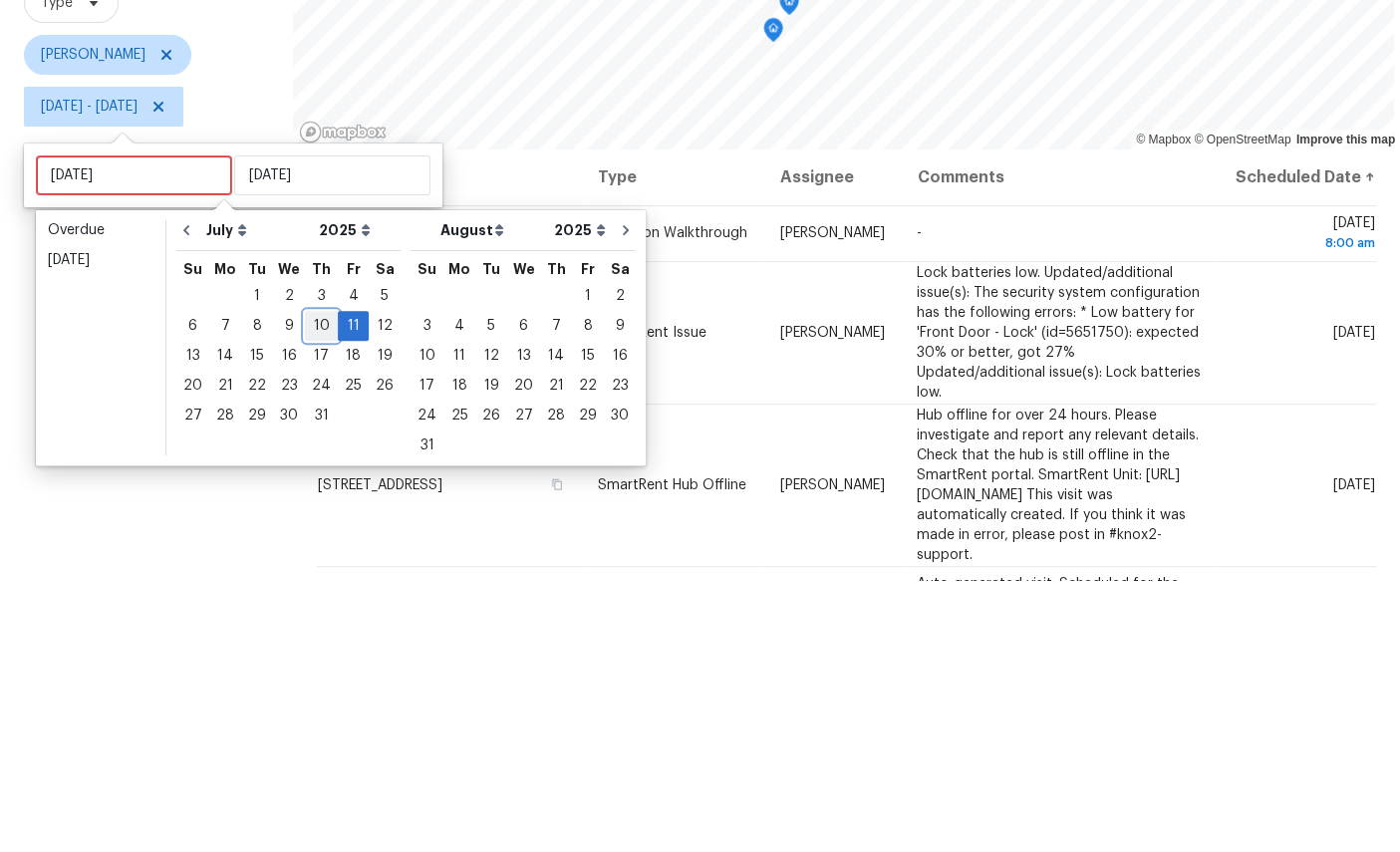 click on "10" at bounding box center [321, 598] 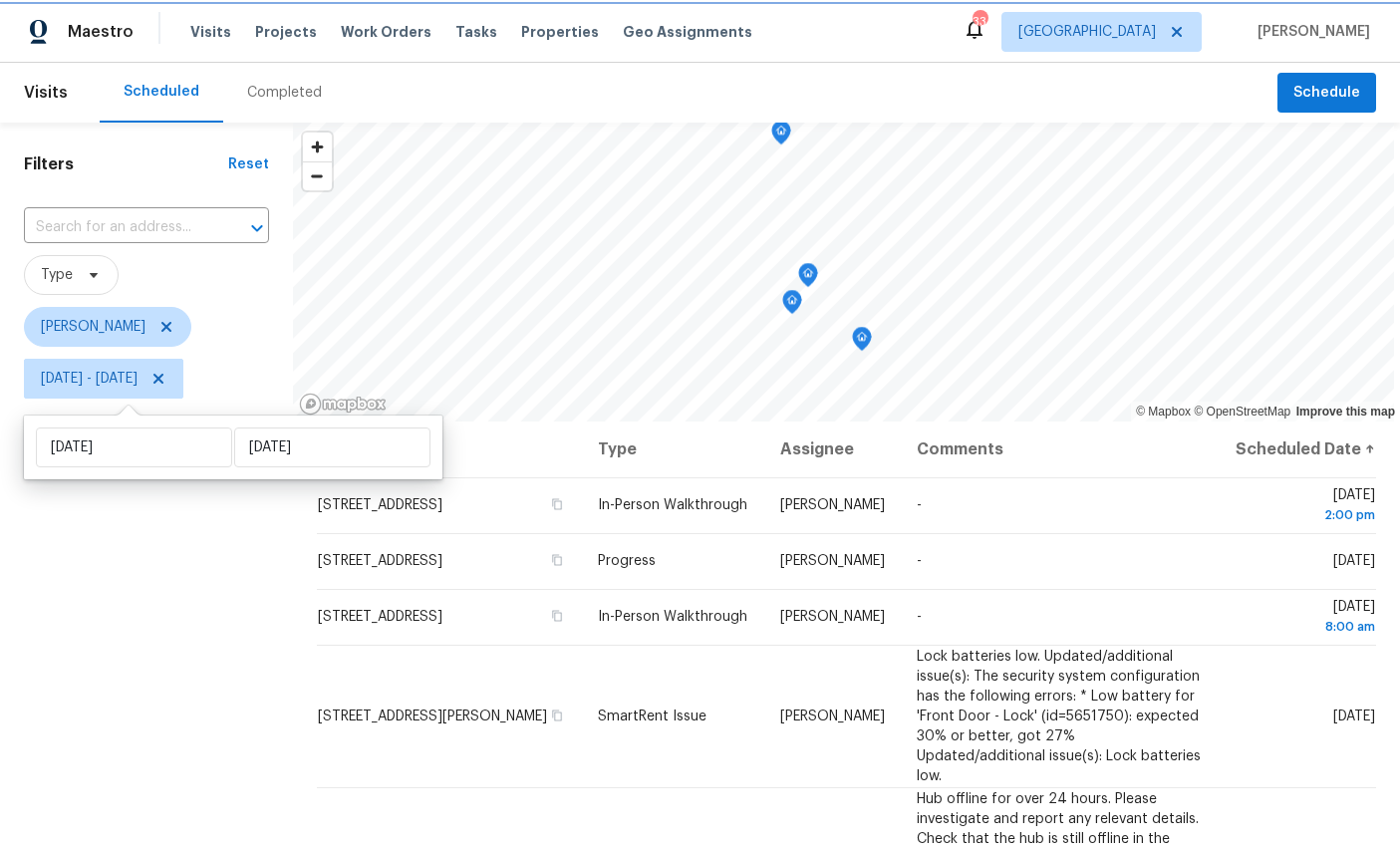 click 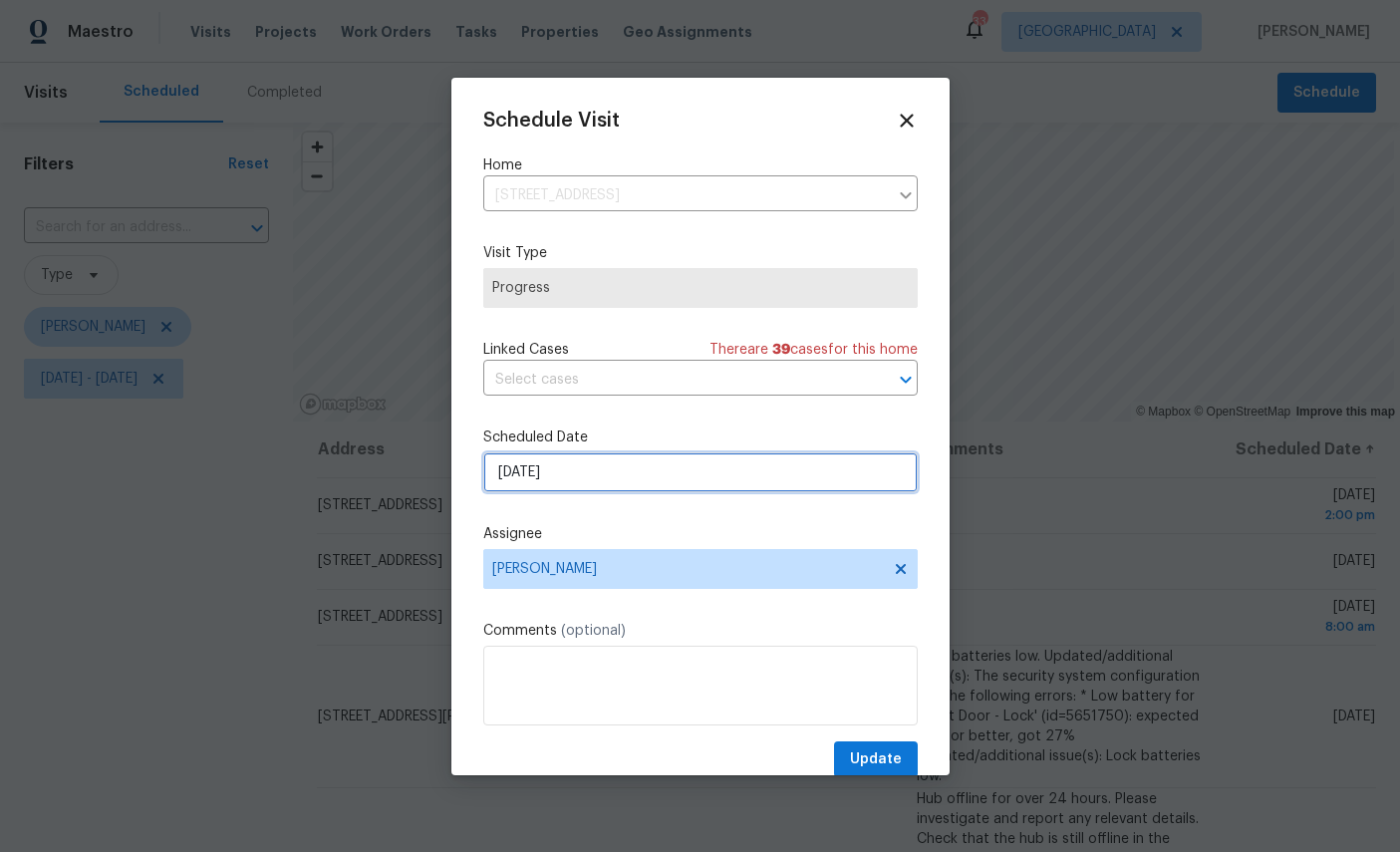 click on "[DATE]" at bounding box center (700, 472) 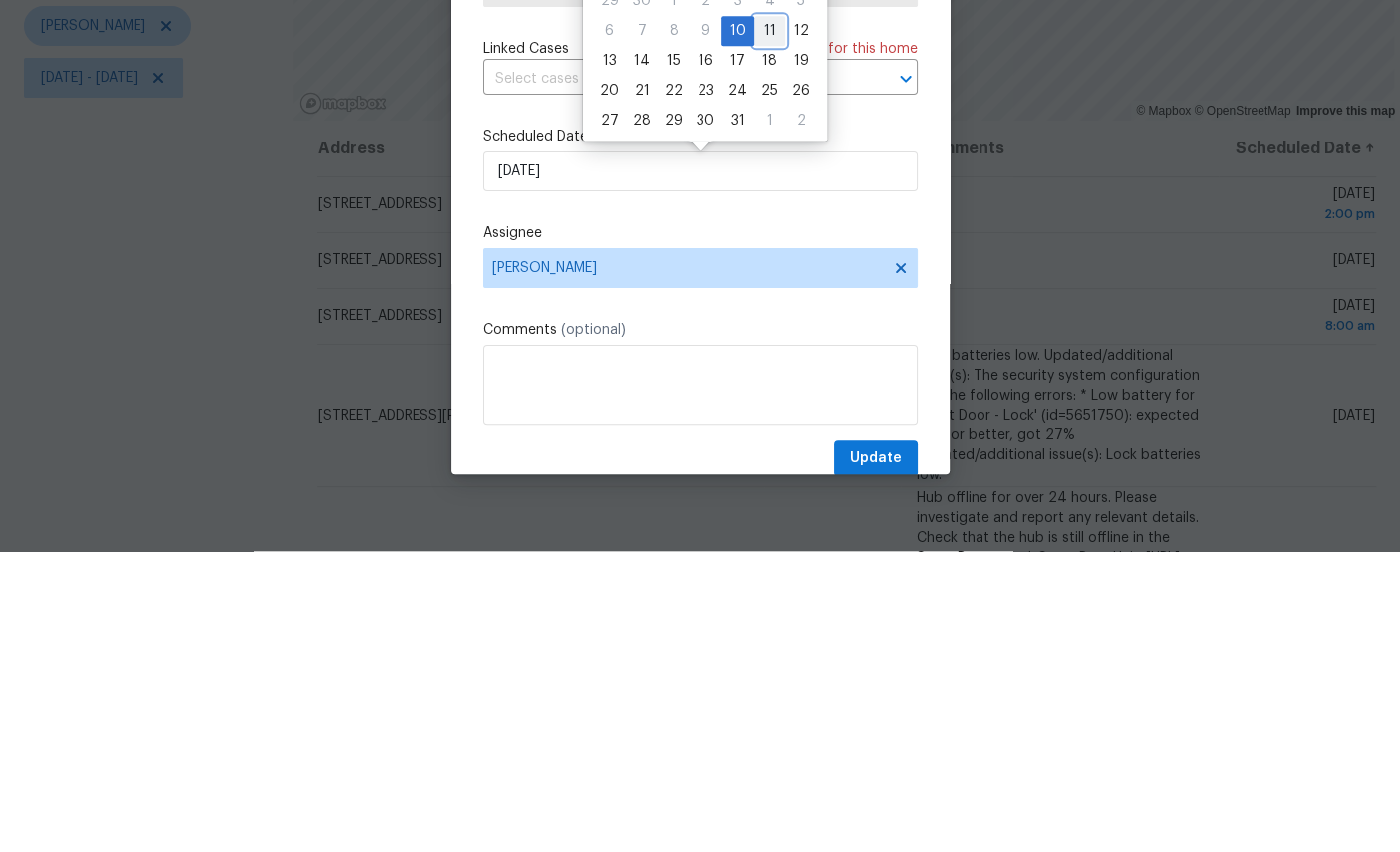 click on "11" at bounding box center (769, 332) 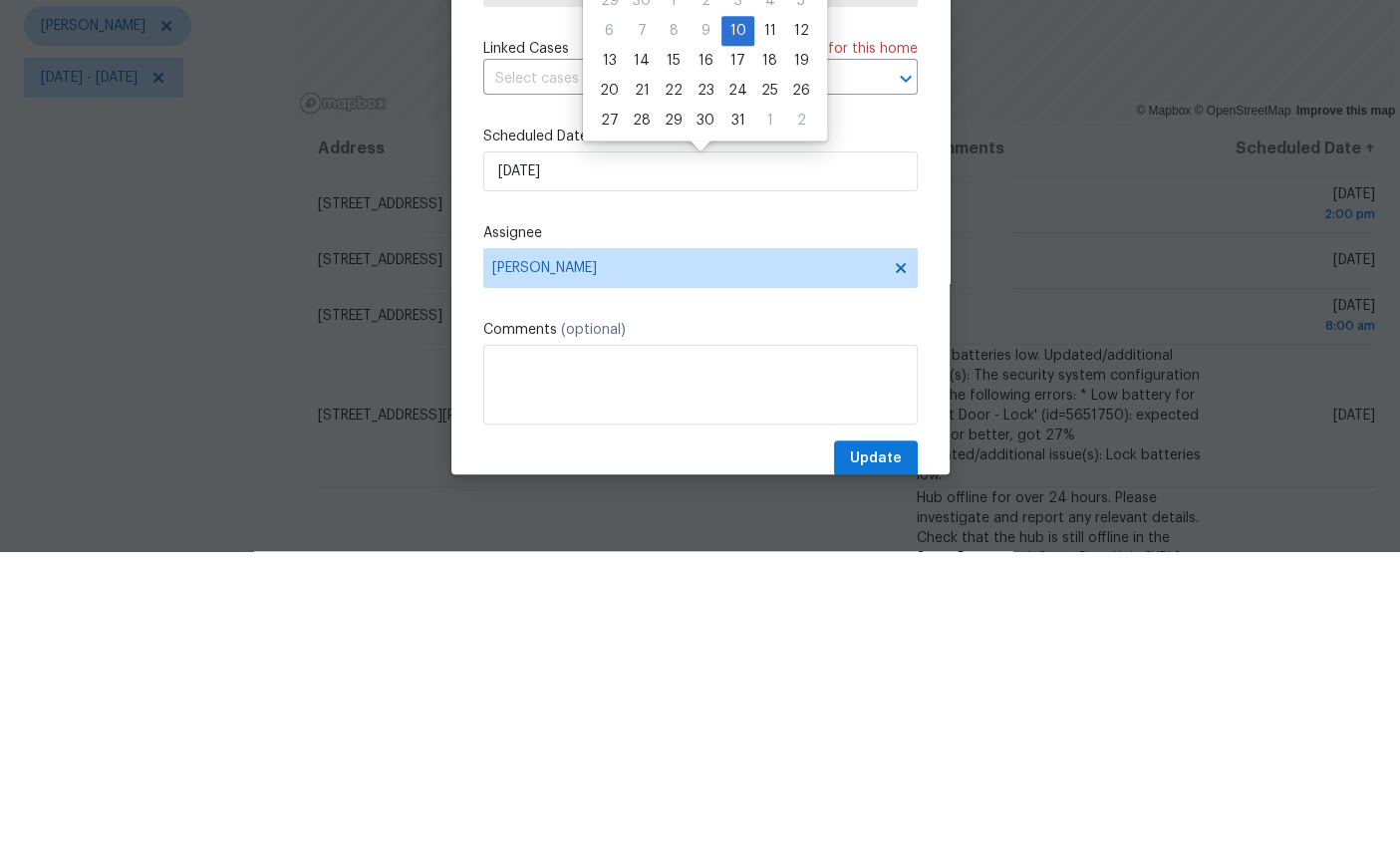 type on "7/11/2025" 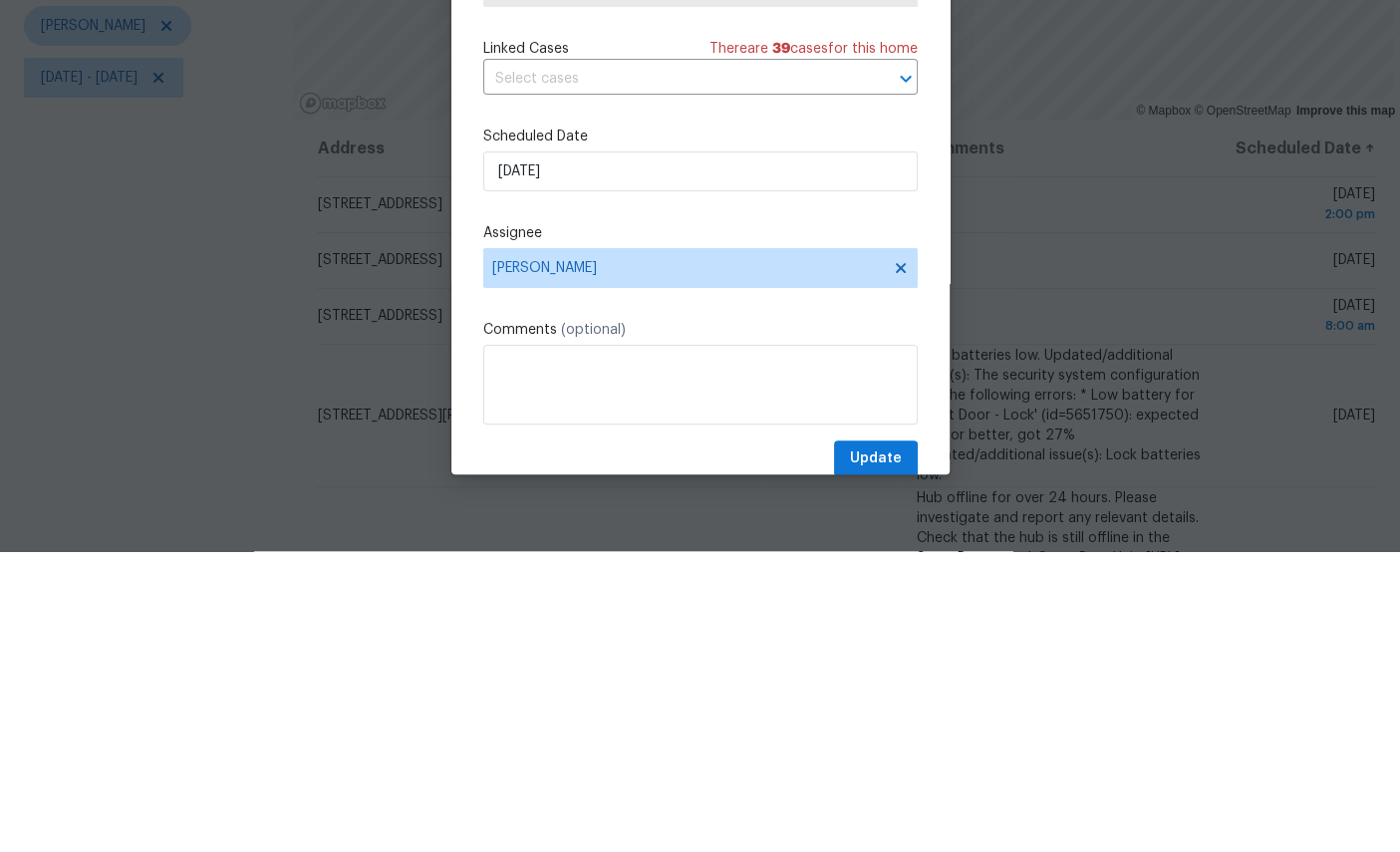 scroll, scrollTop: 75, scrollLeft: 0, axis: vertical 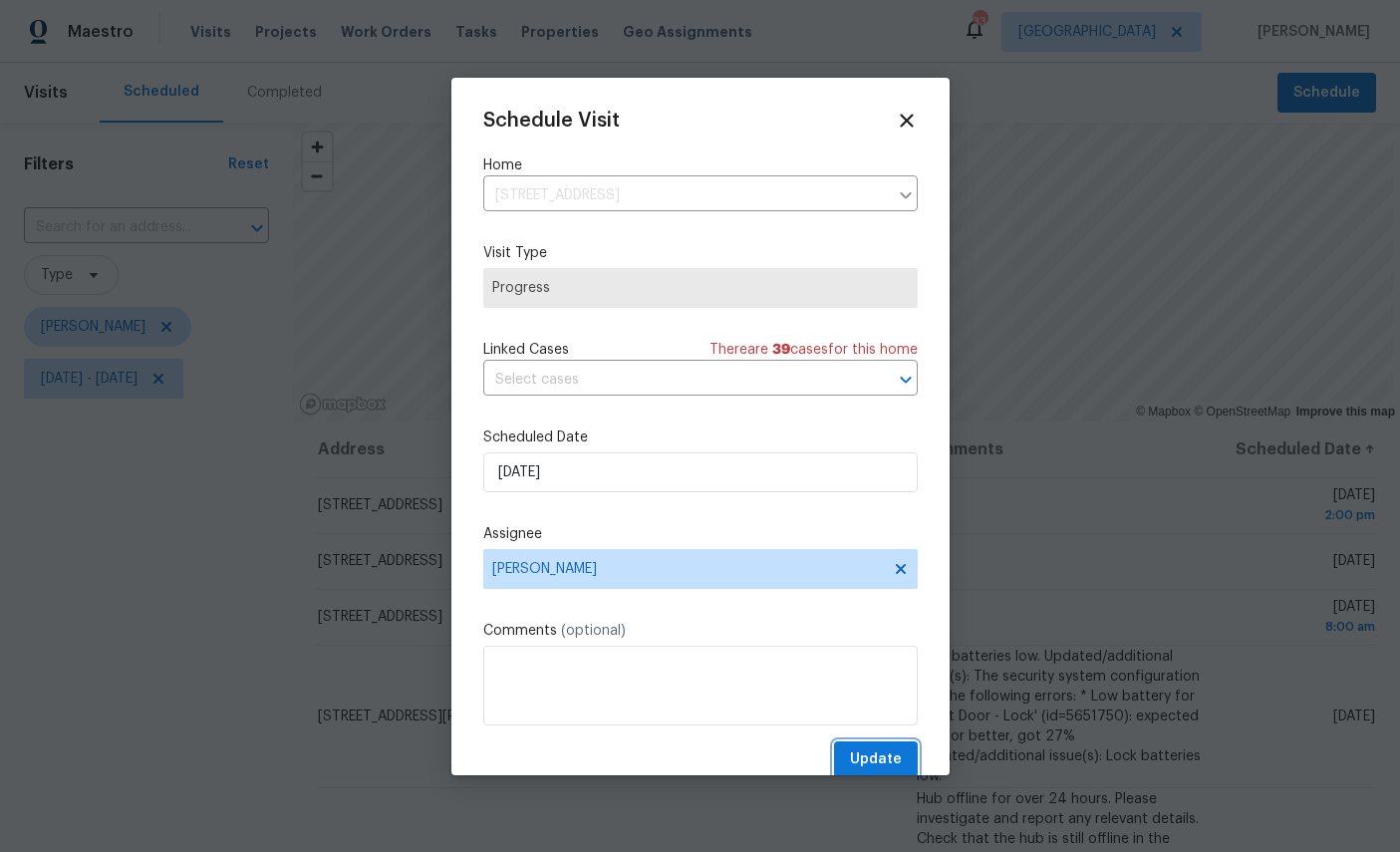 click on "Update" at bounding box center (876, 759) 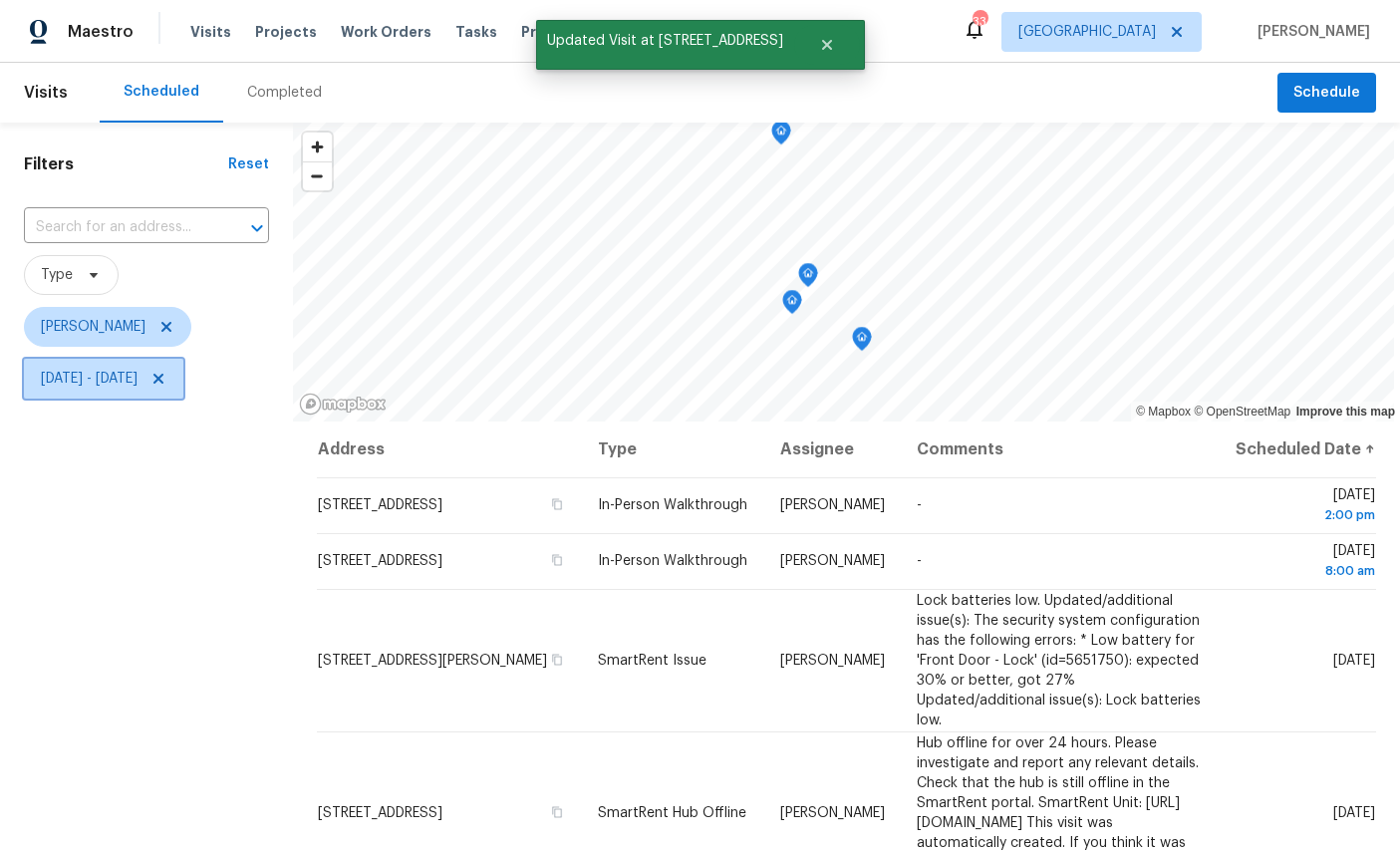 click on "Thu, Jul 10 - Fri, Jul 11" at bounding box center [89, 379] 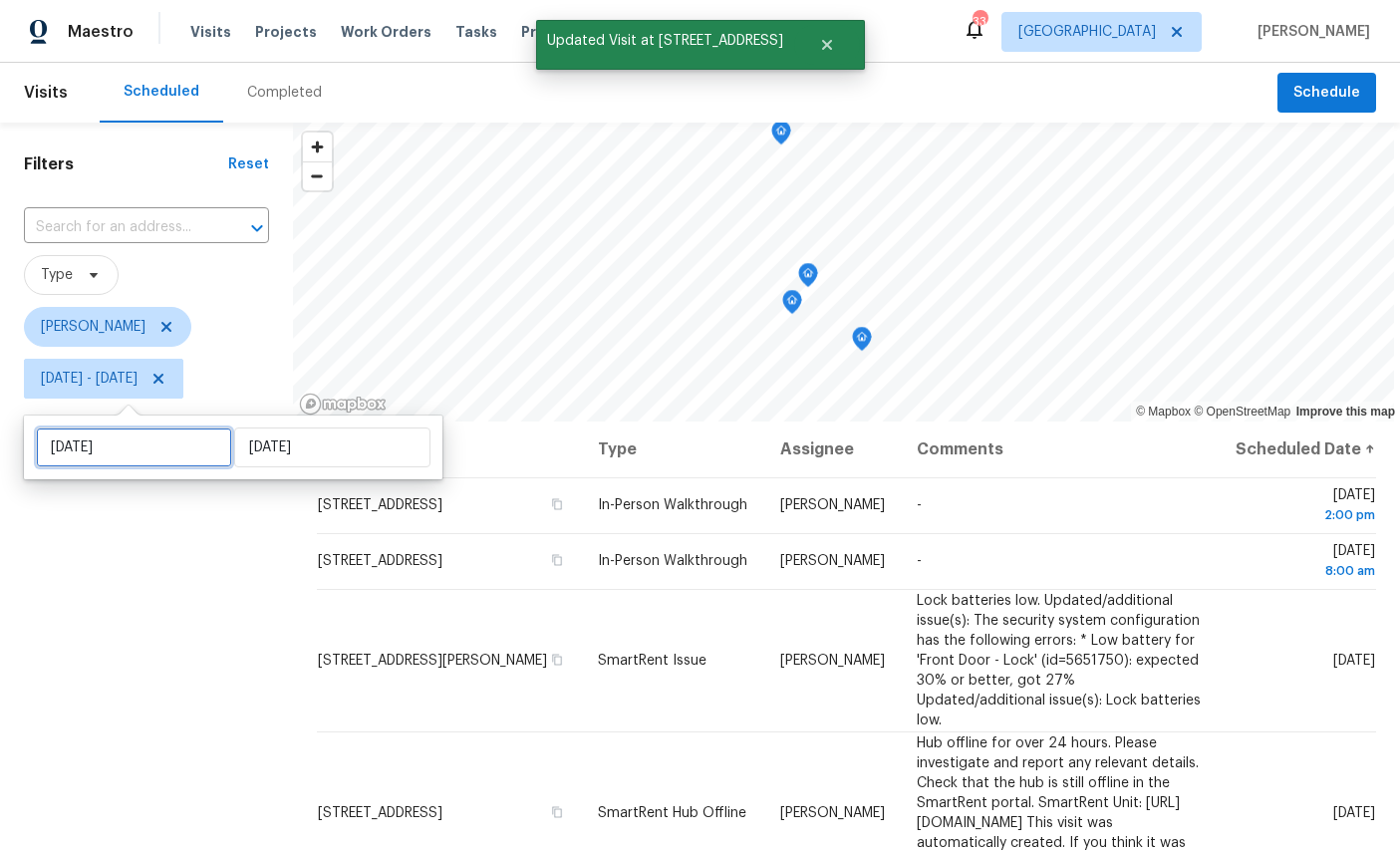 click on "Thu, Jul 10" at bounding box center [134, 447] 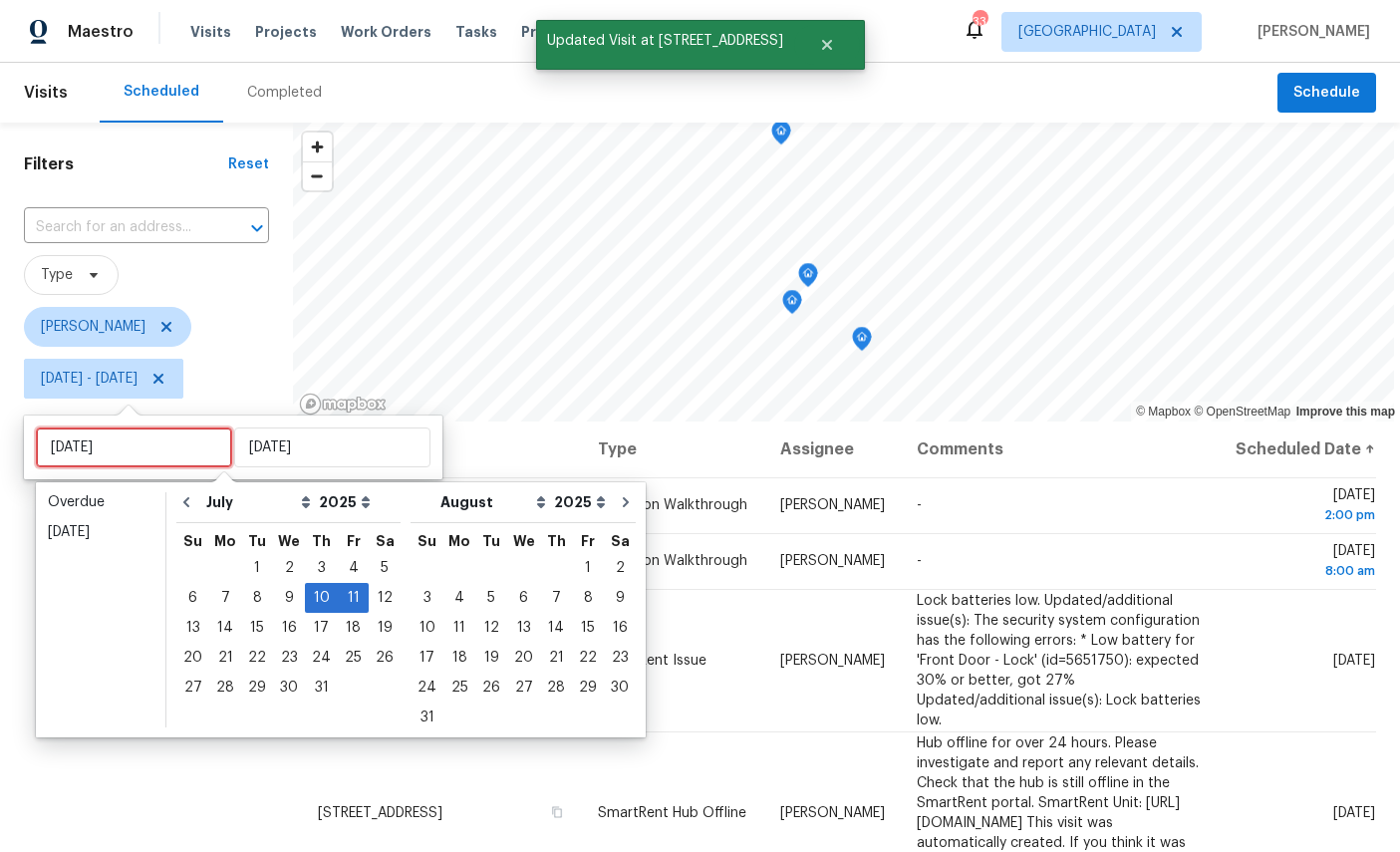 scroll, scrollTop: 75, scrollLeft: 0, axis: vertical 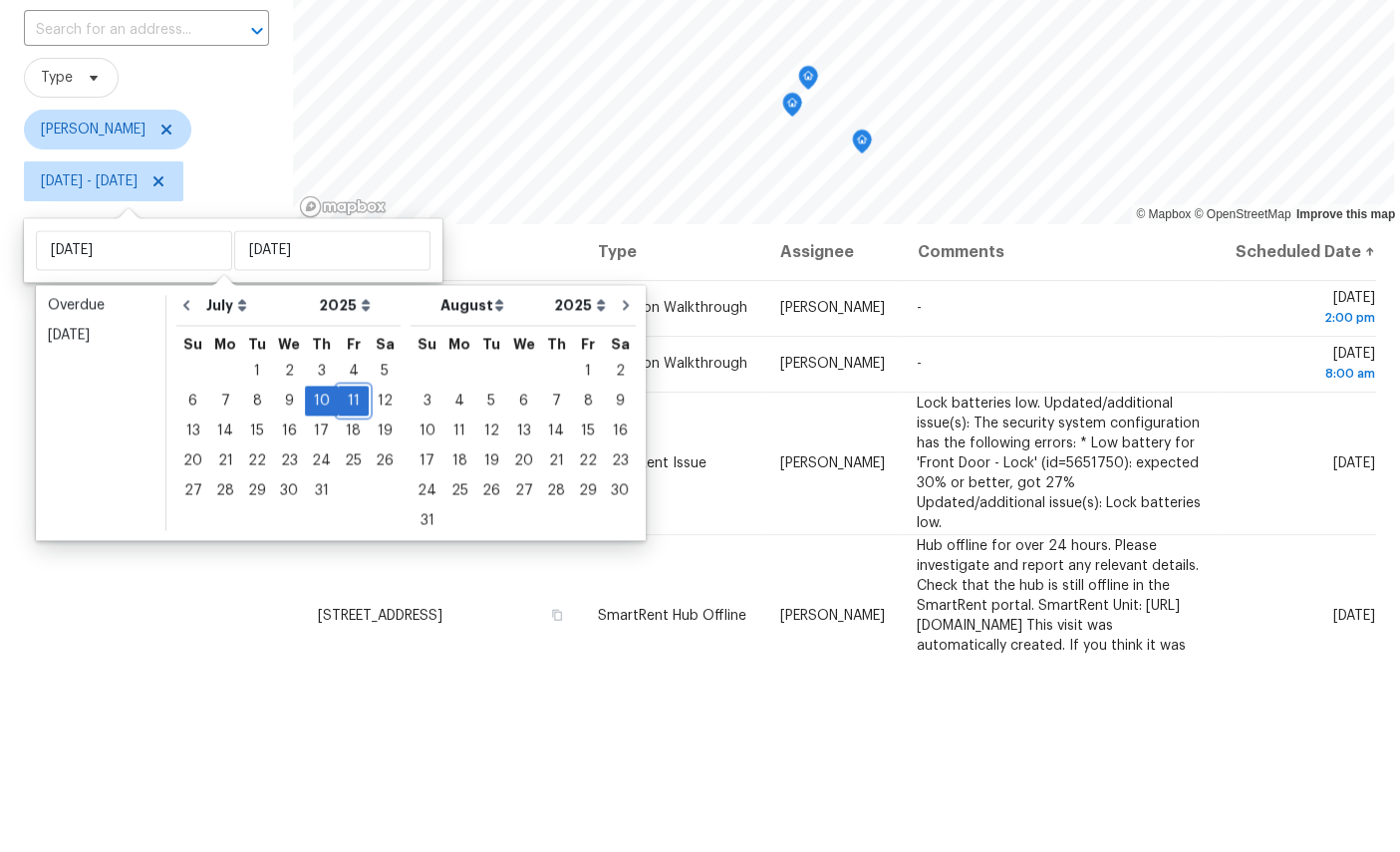 click on "11" at bounding box center (353, 598) 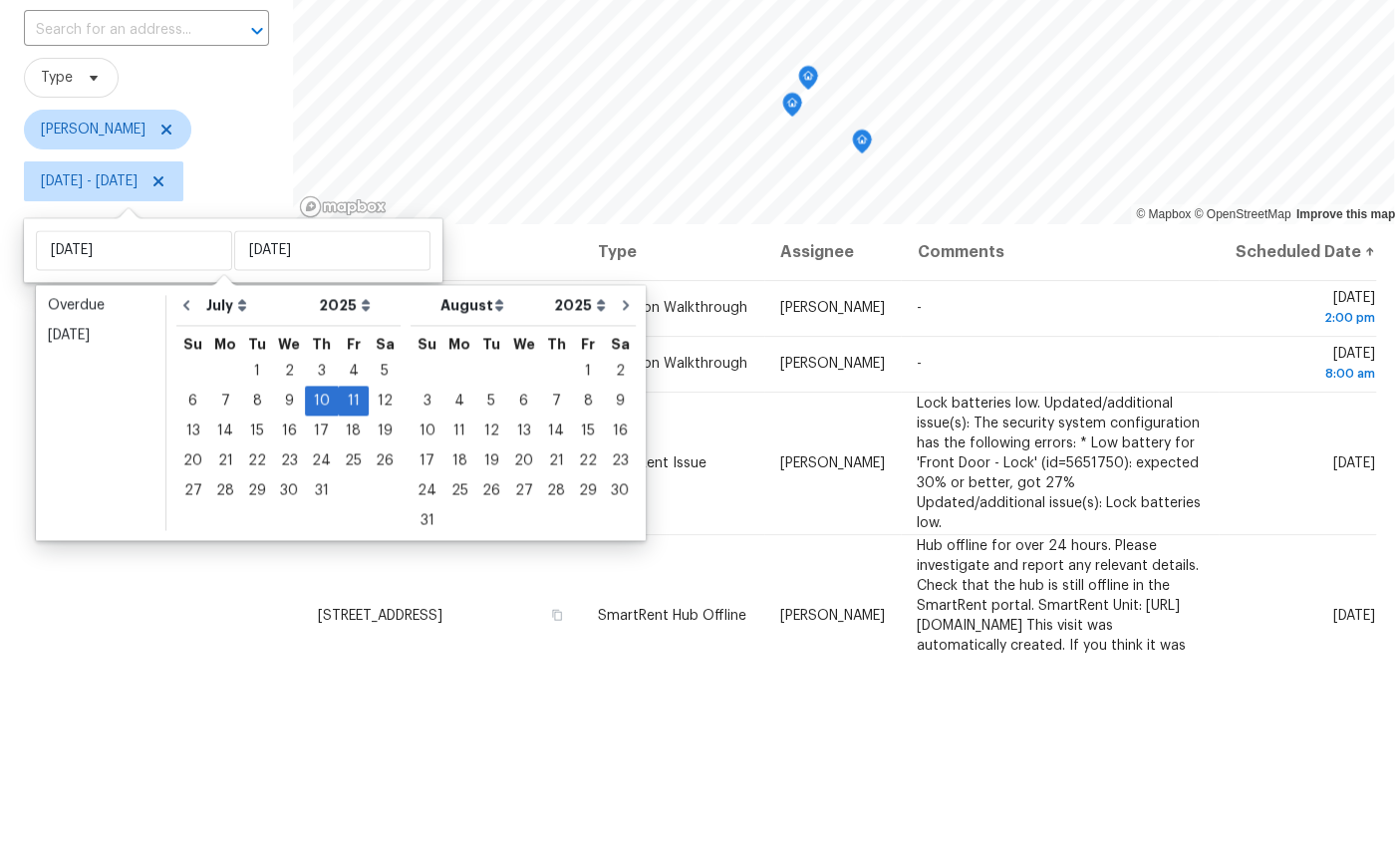 type on "Fri, Jul 11" 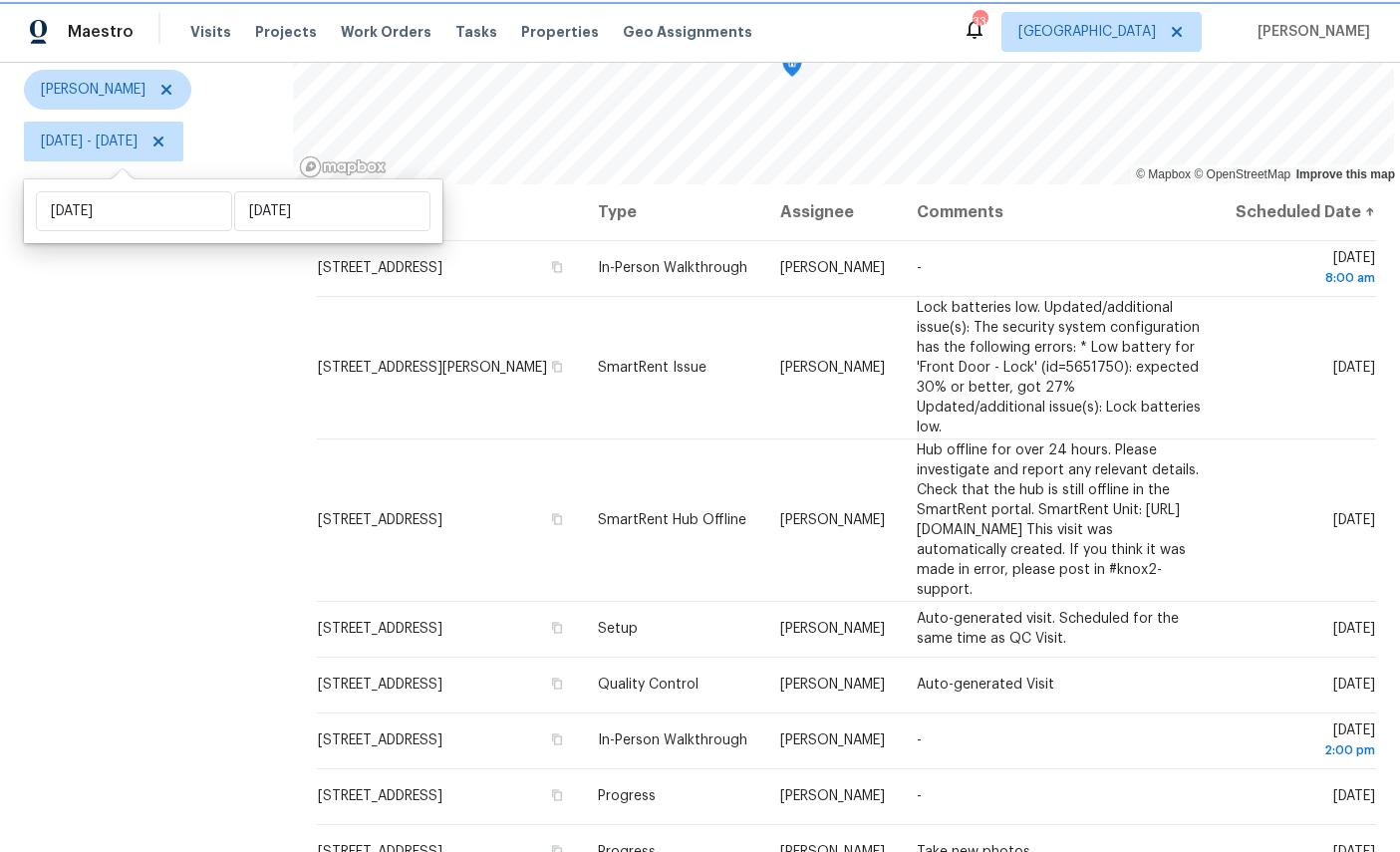 scroll, scrollTop: 235, scrollLeft: 0, axis: vertical 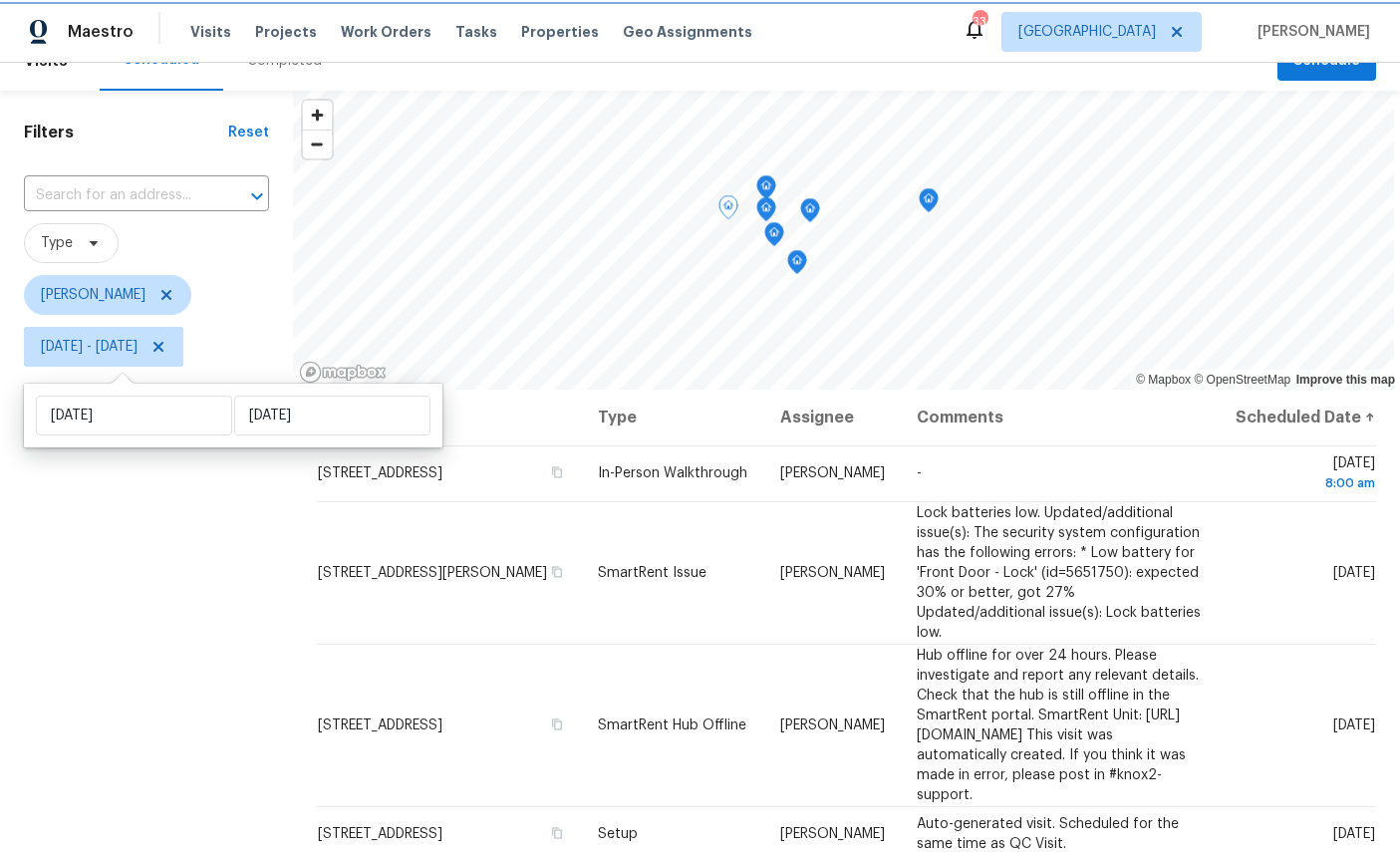 click 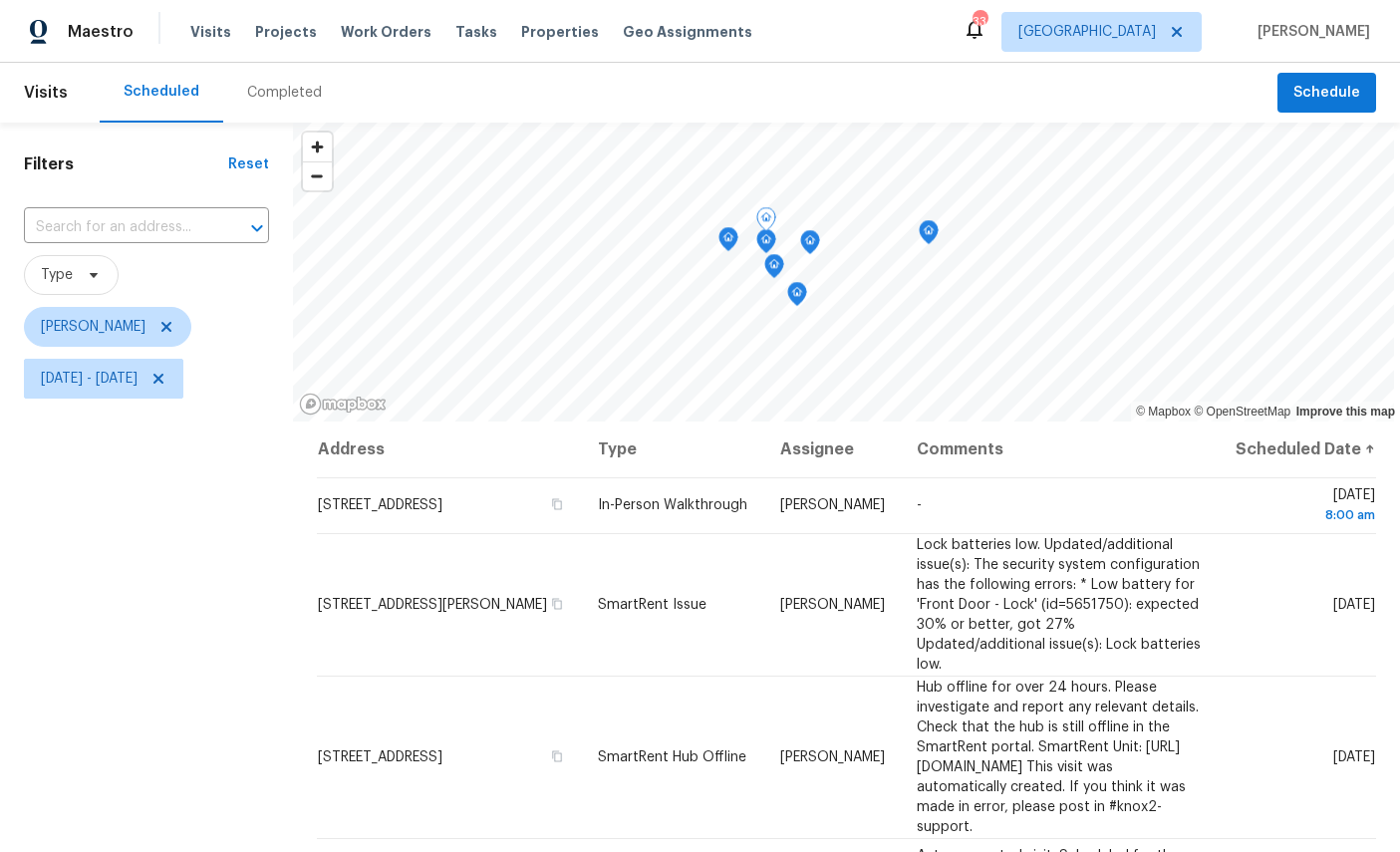 scroll, scrollTop: 0, scrollLeft: 0, axis: both 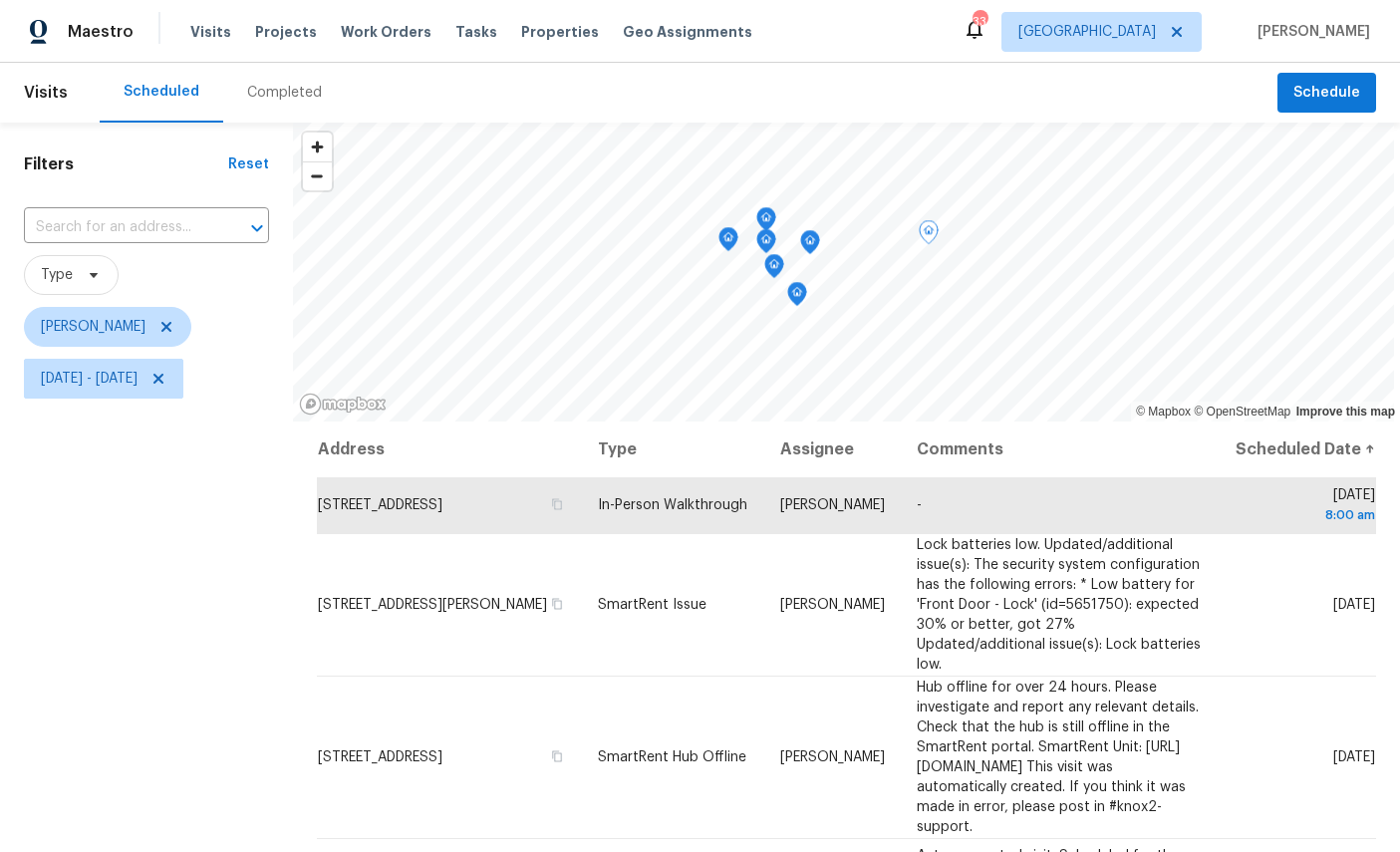 click 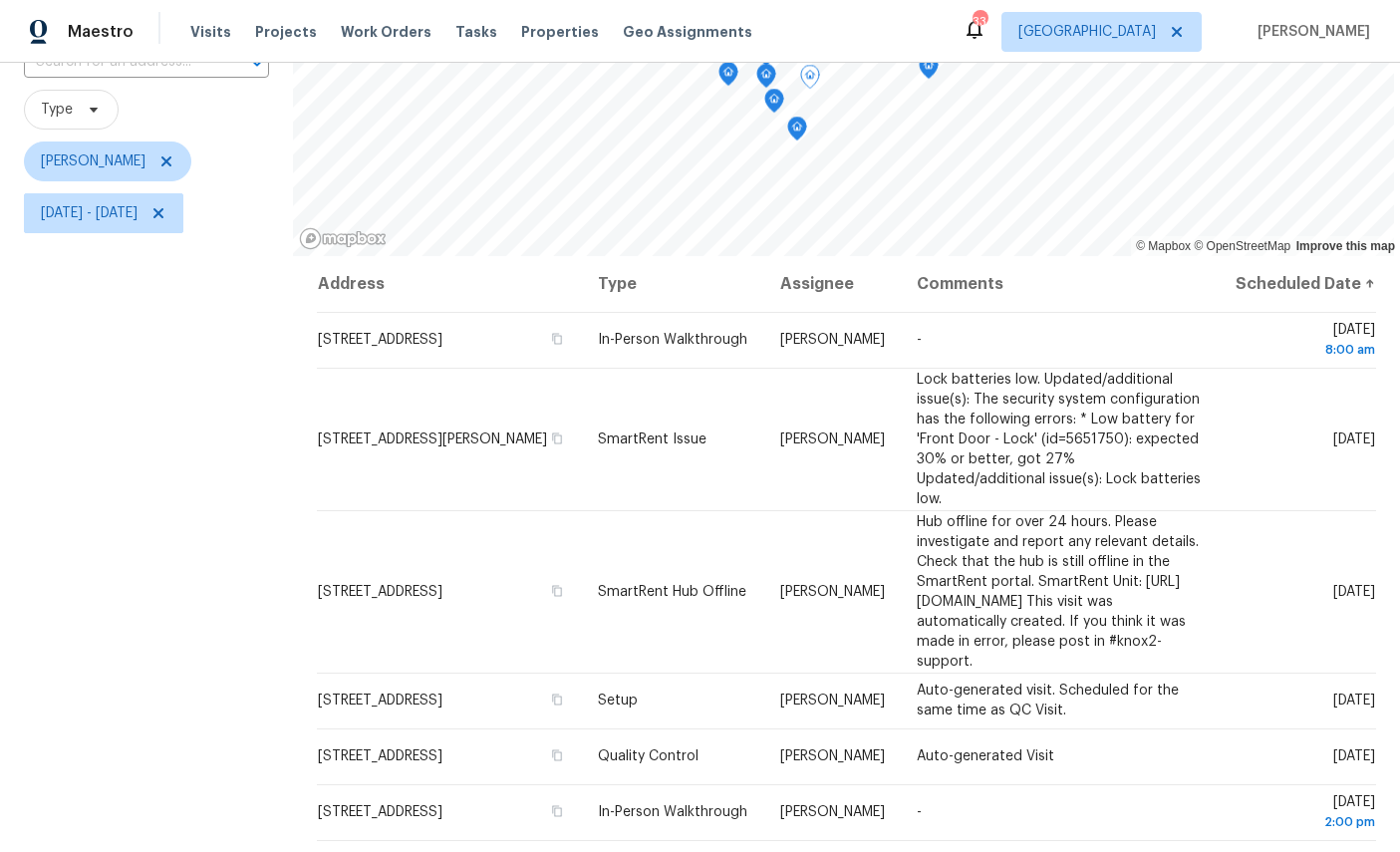 scroll, scrollTop: 103, scrollLeft: 0, axis: vertical 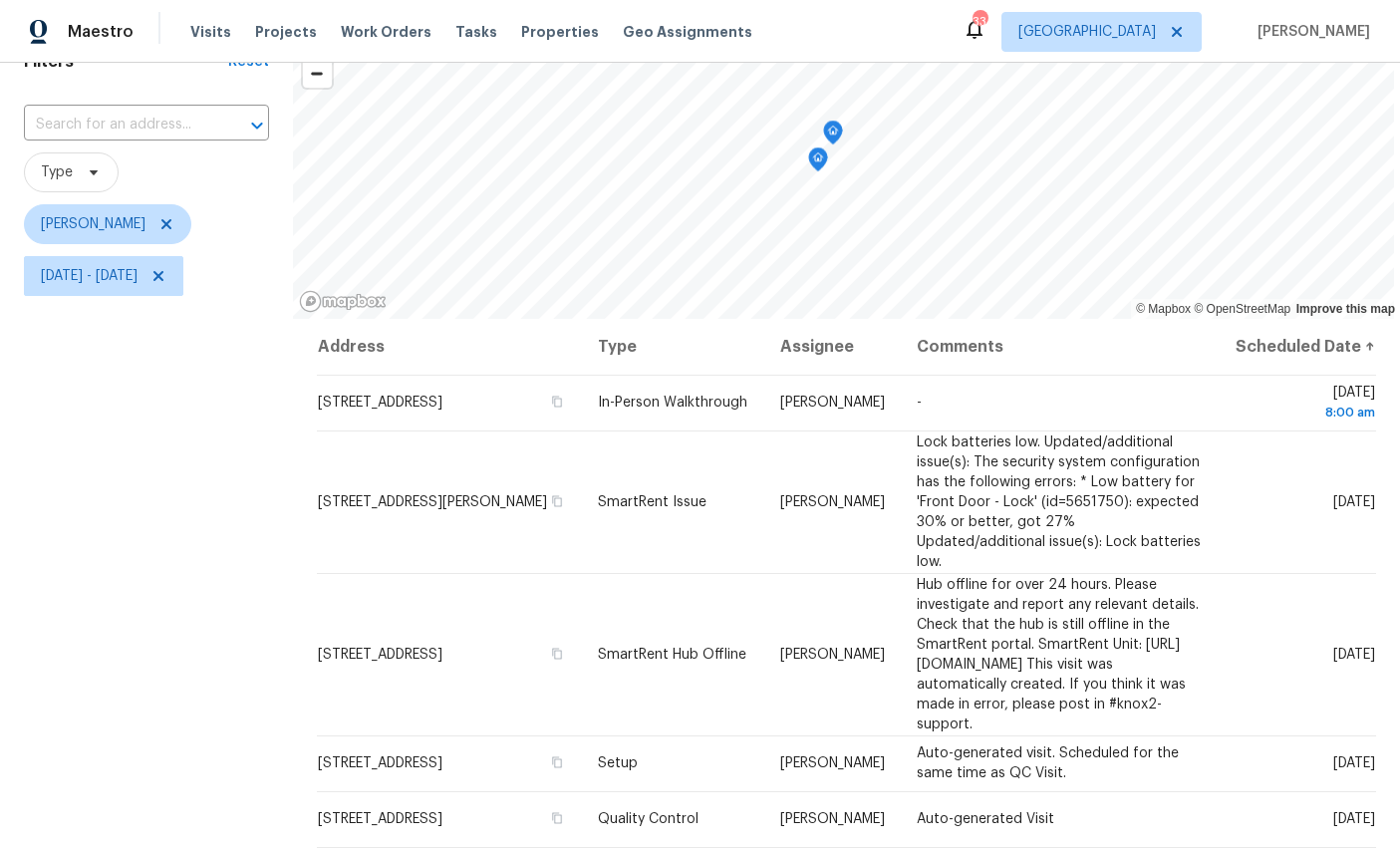 click 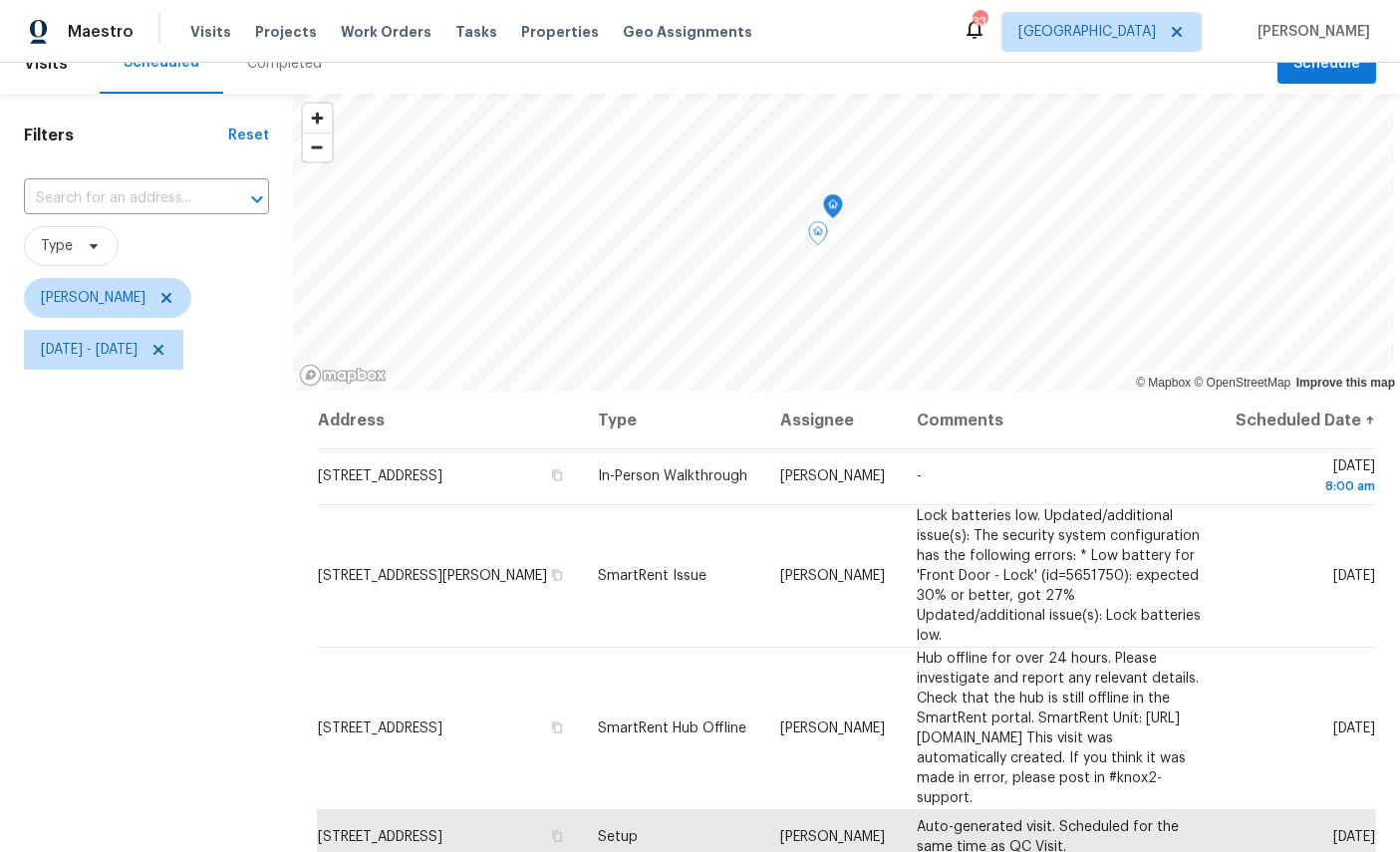 scroll, scrollTop: 24, scrollLeft: 0, axis: vertical 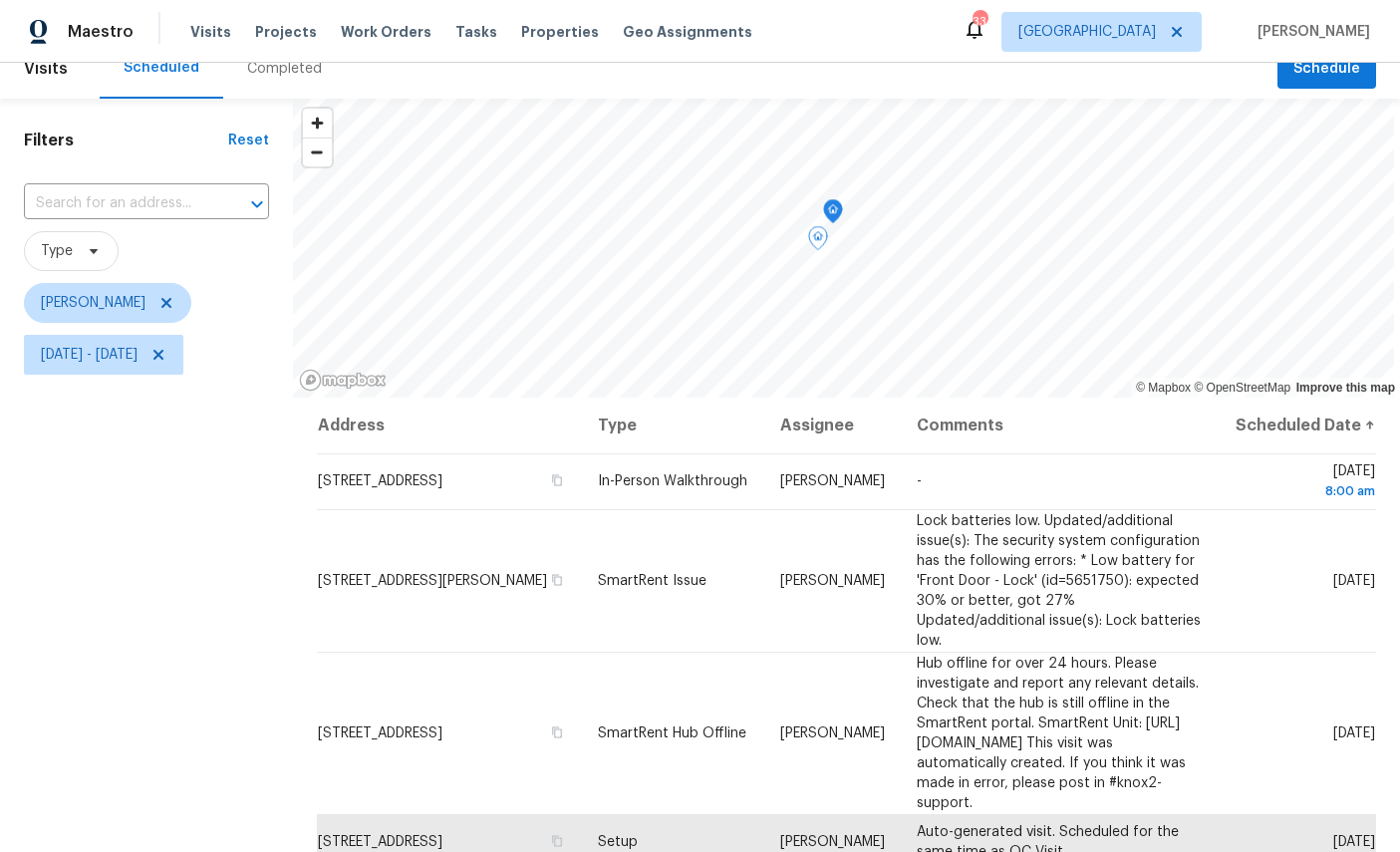 click 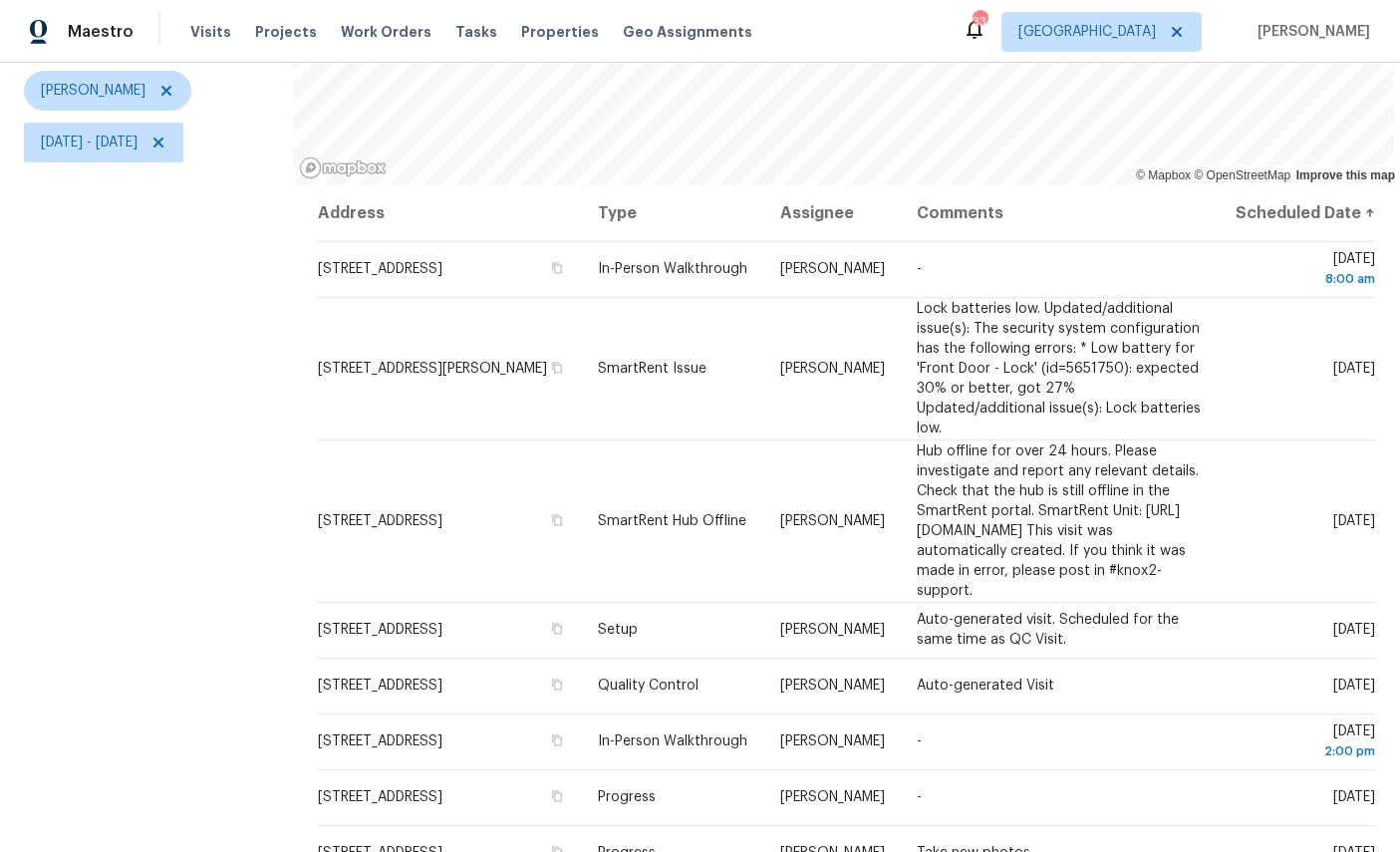 scroll, scrollTop: 235, scrollLeft: 0, axis: vertical 